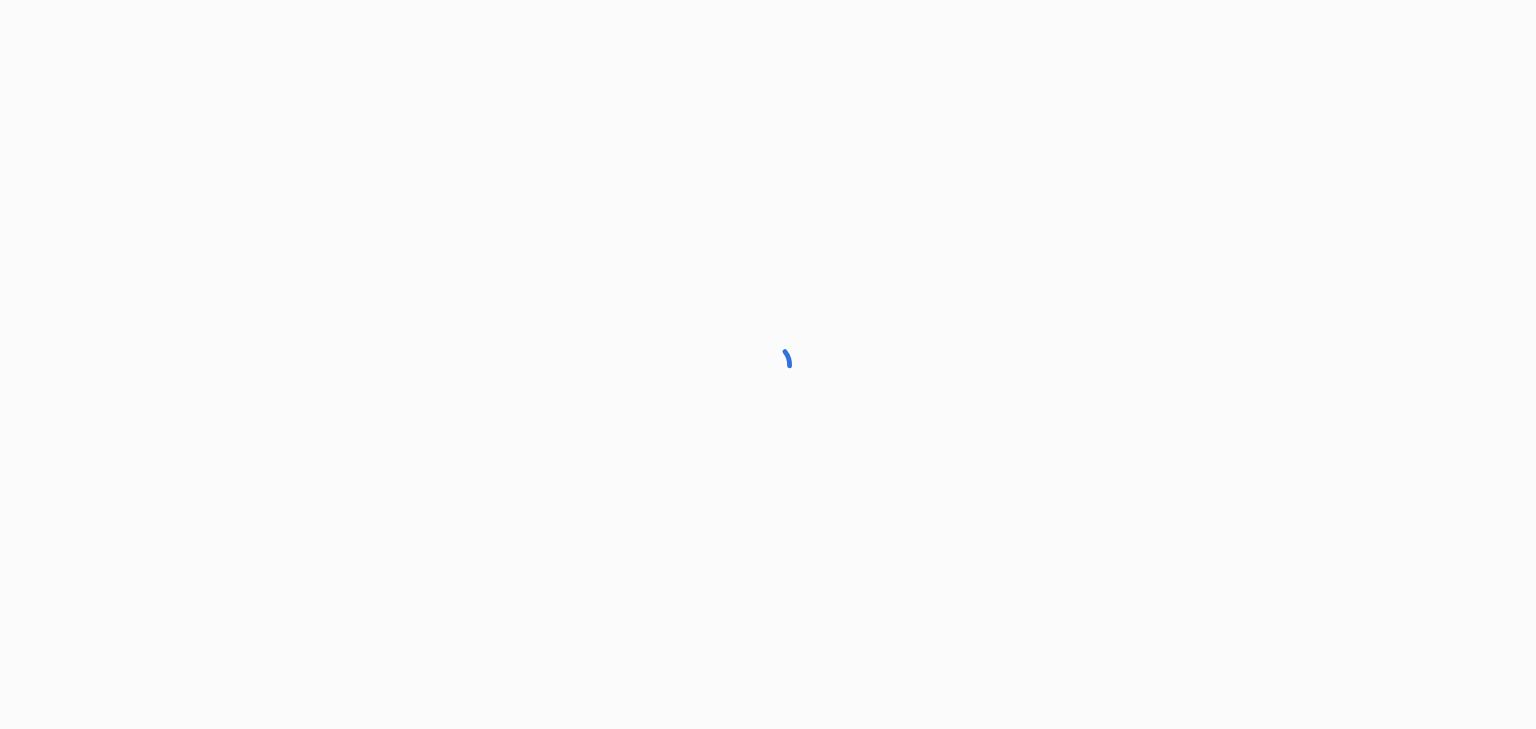 scroll, scrollTop: 0, scrollLeft: 0, axis: both 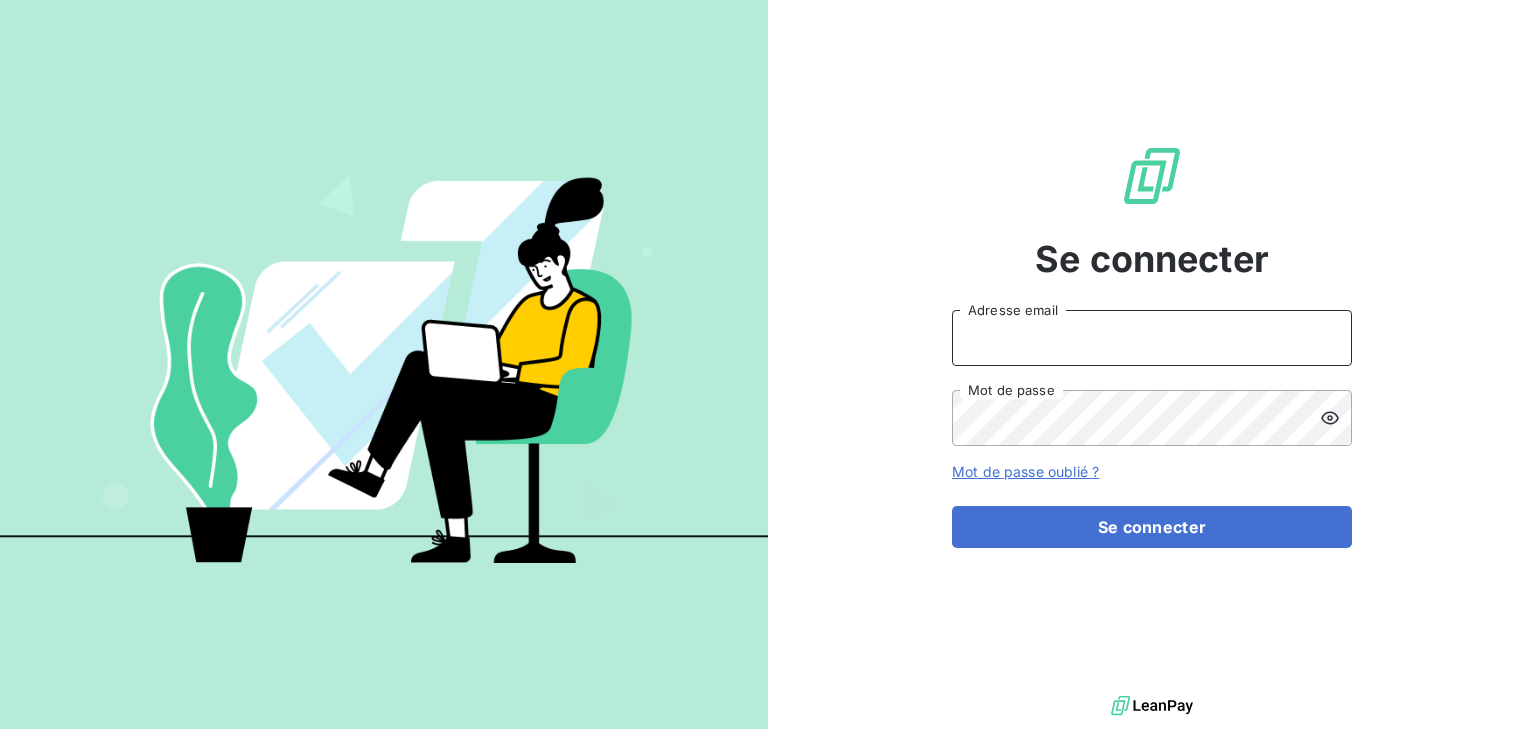 click on "Adresse email" at bounding box center (1152, 338) 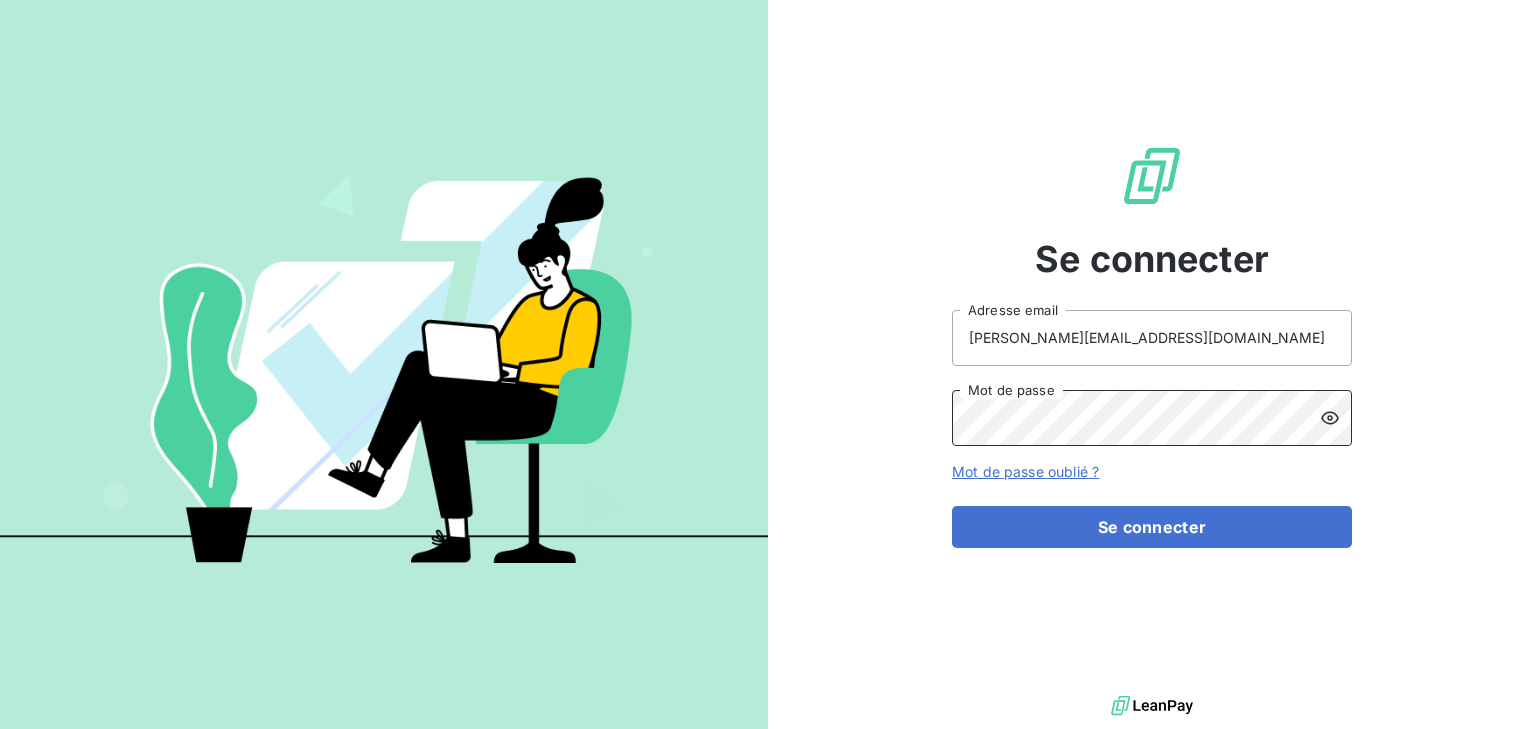 click on "Se connecter" at bounding box center (1152, 527) 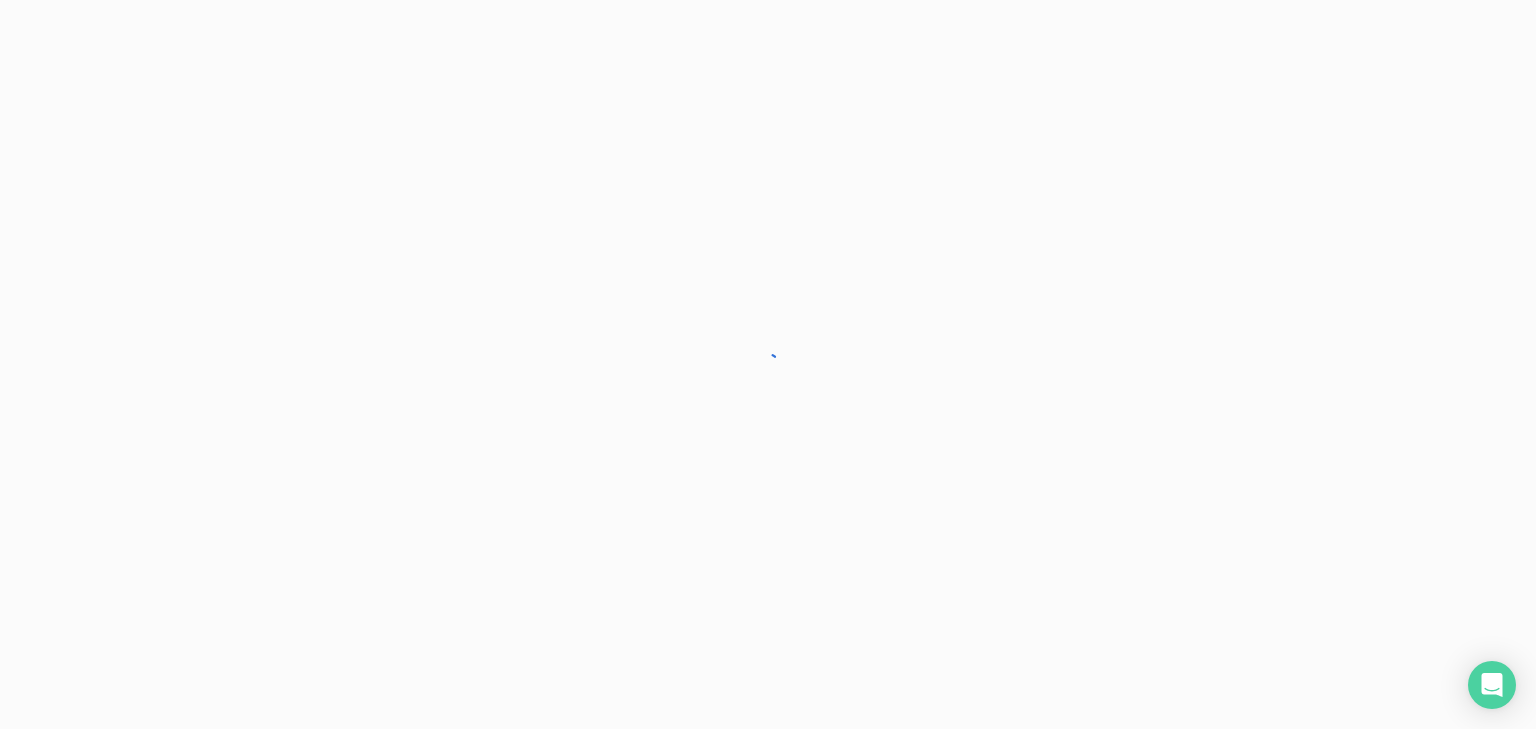 scroll, scrollTop: 0, scrollLeft: 0, axis: both 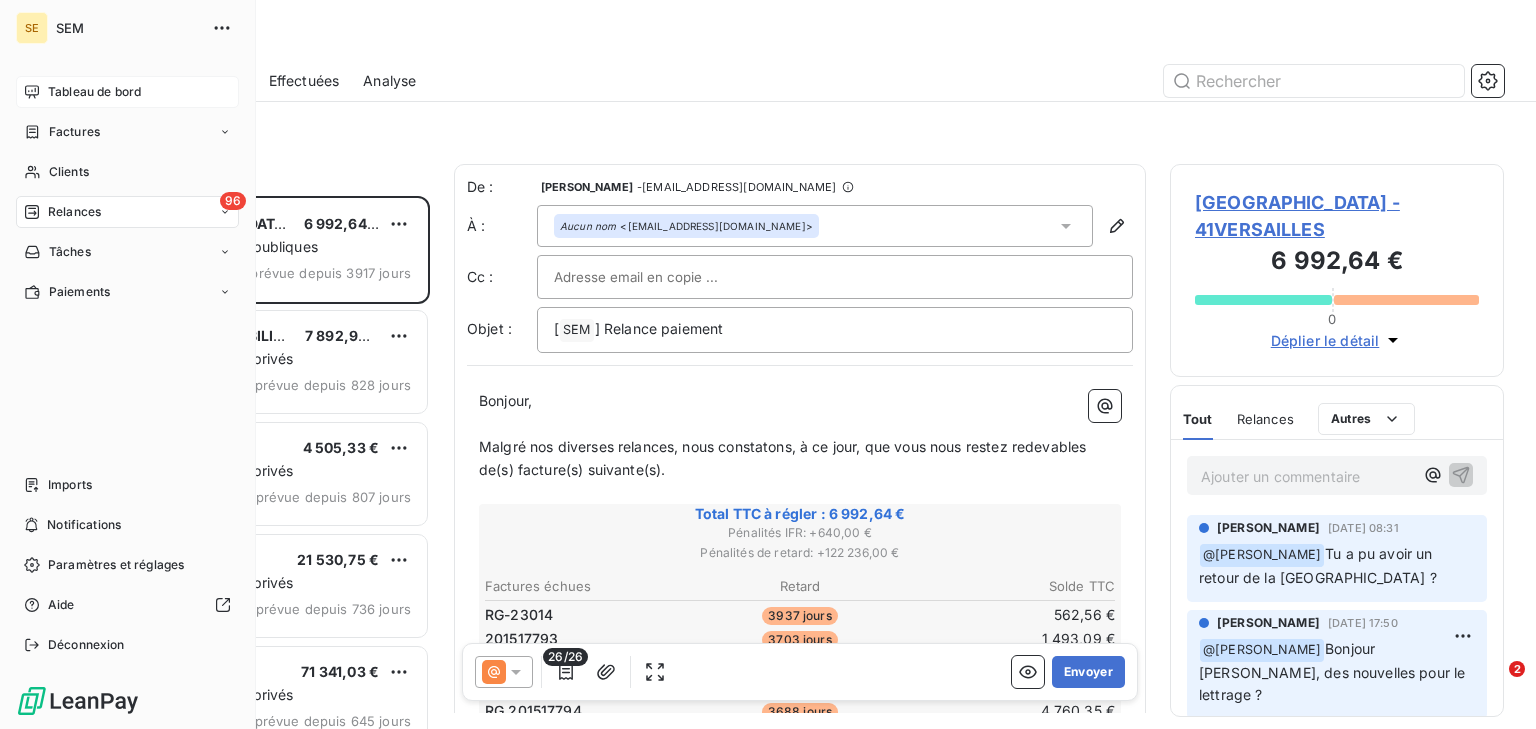 click on "Tableau de bord" at bounding box center [94, 92] 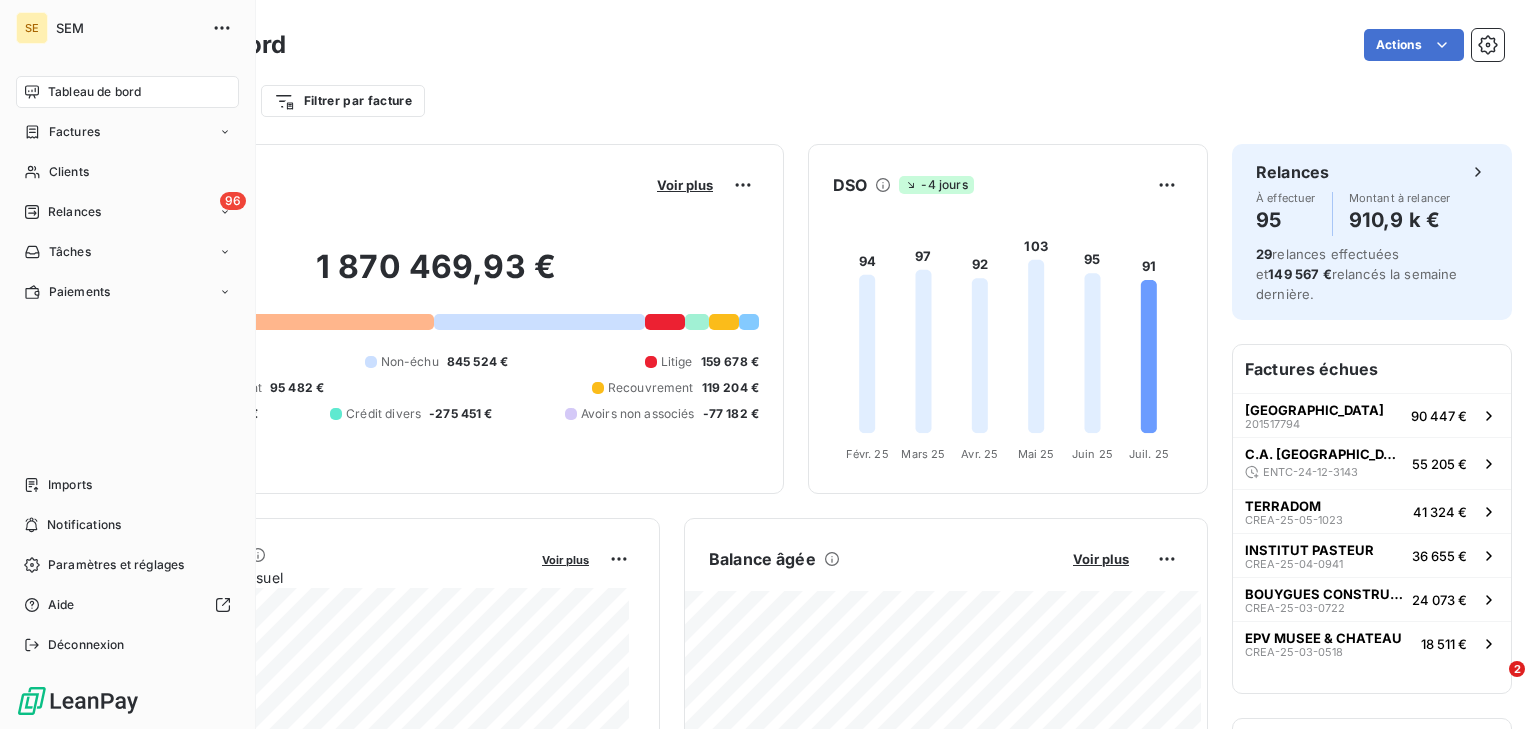 click on "Tableau de bord Factures Clients 96 Relances Tâches Paiements" at bounding box center (127, 192) 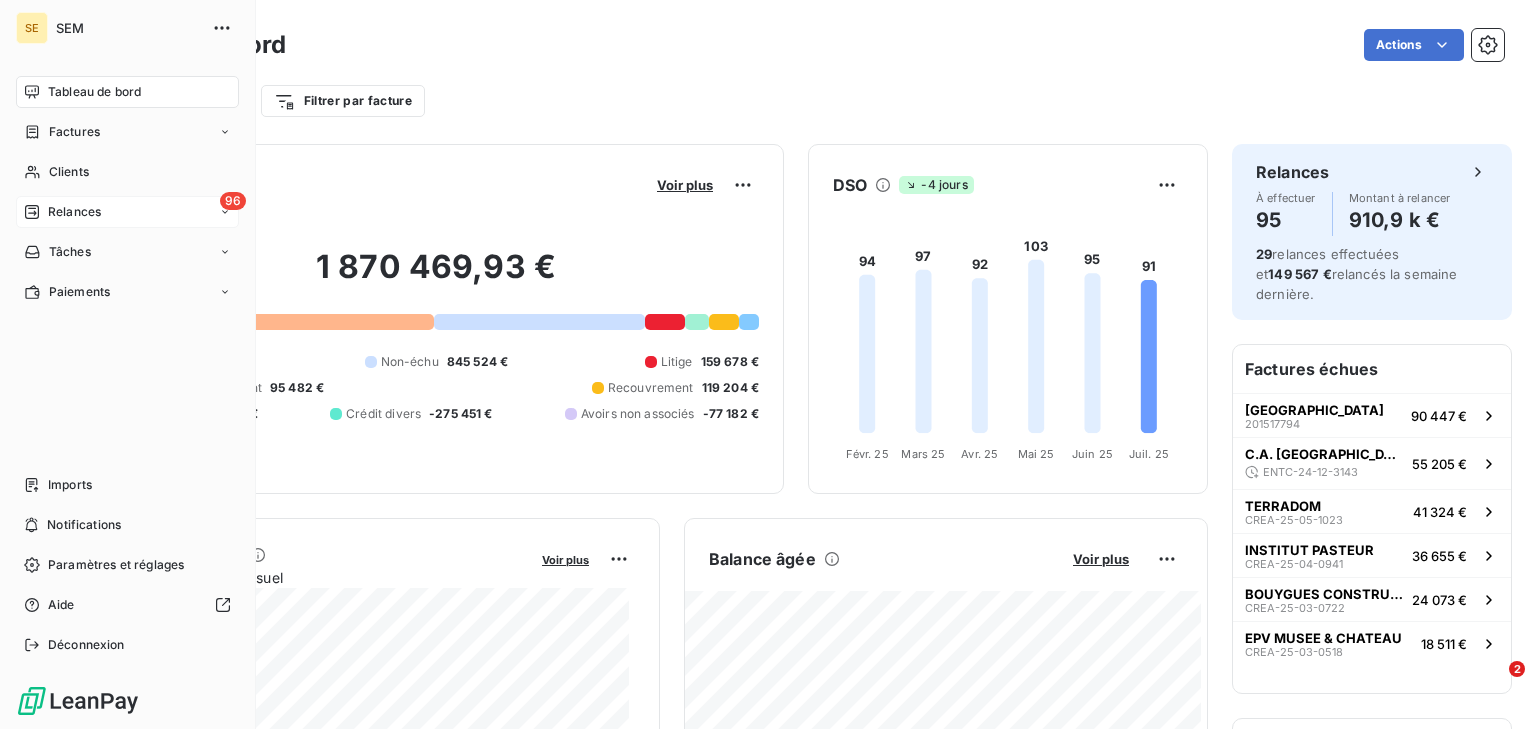 click on "Relances" at bounding box center (74, 212) 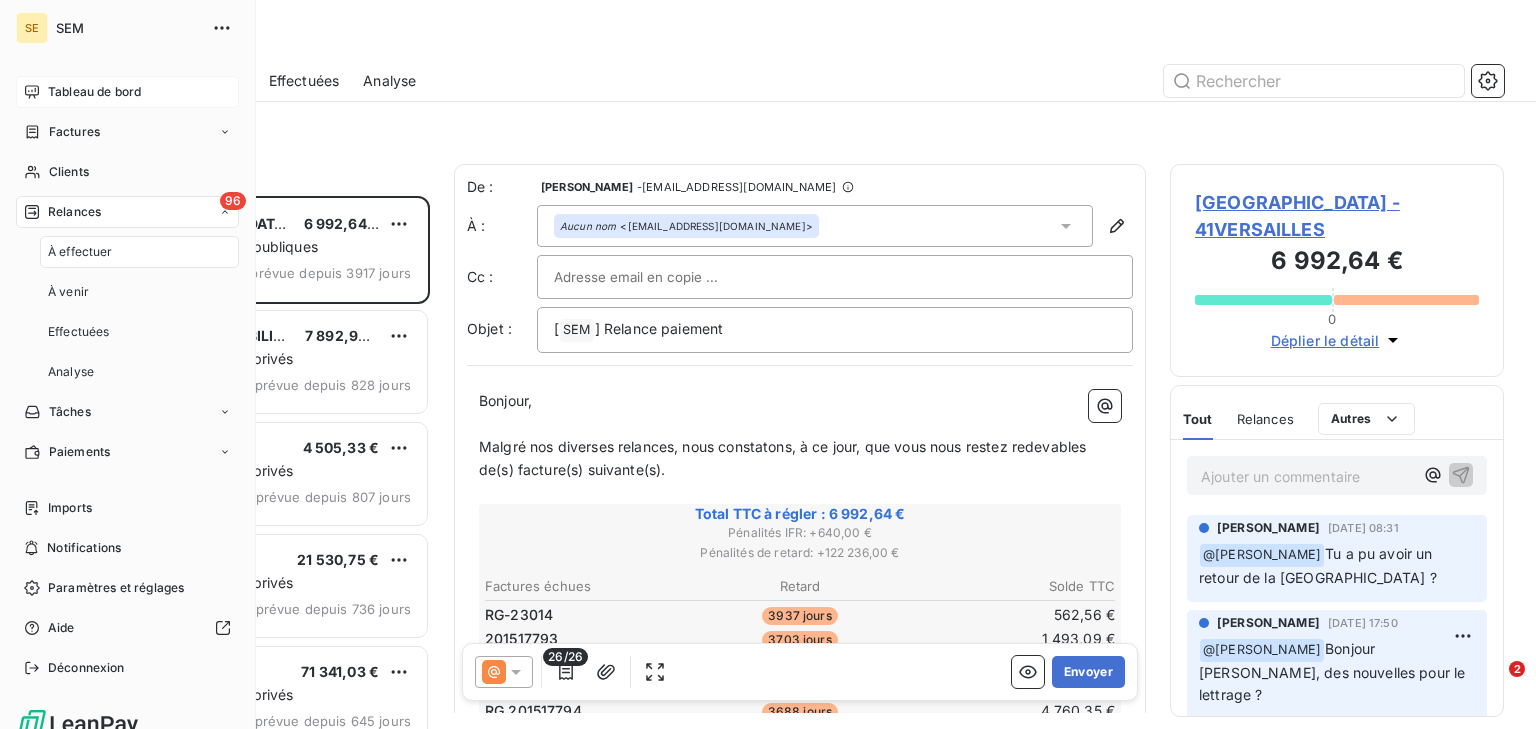 scroll, scrollTop: 13, scrollLeft: 12, axis: both 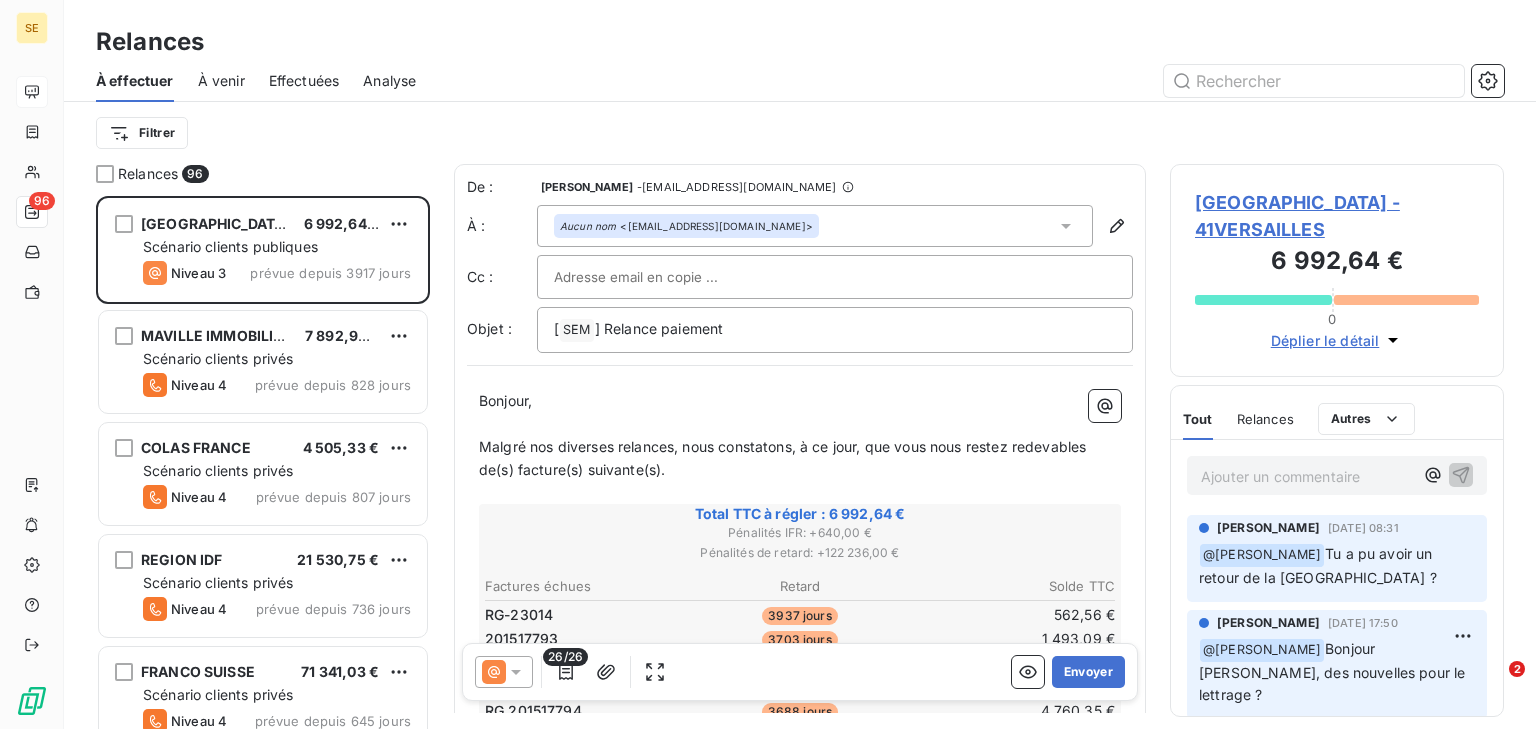 click on "À venir" at bounding box center (221, 81) 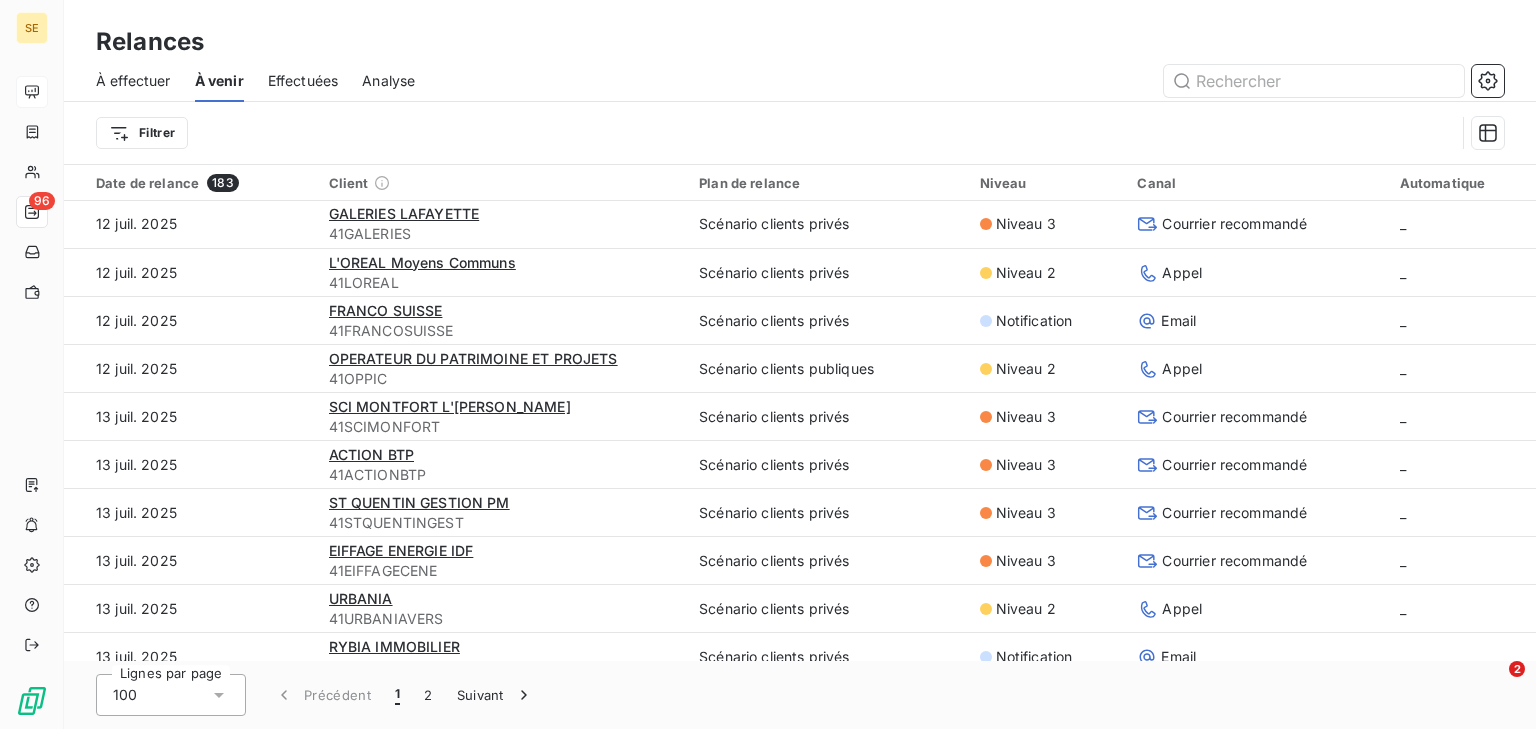 click on "Effectuées" at bounding box center (303, 81) 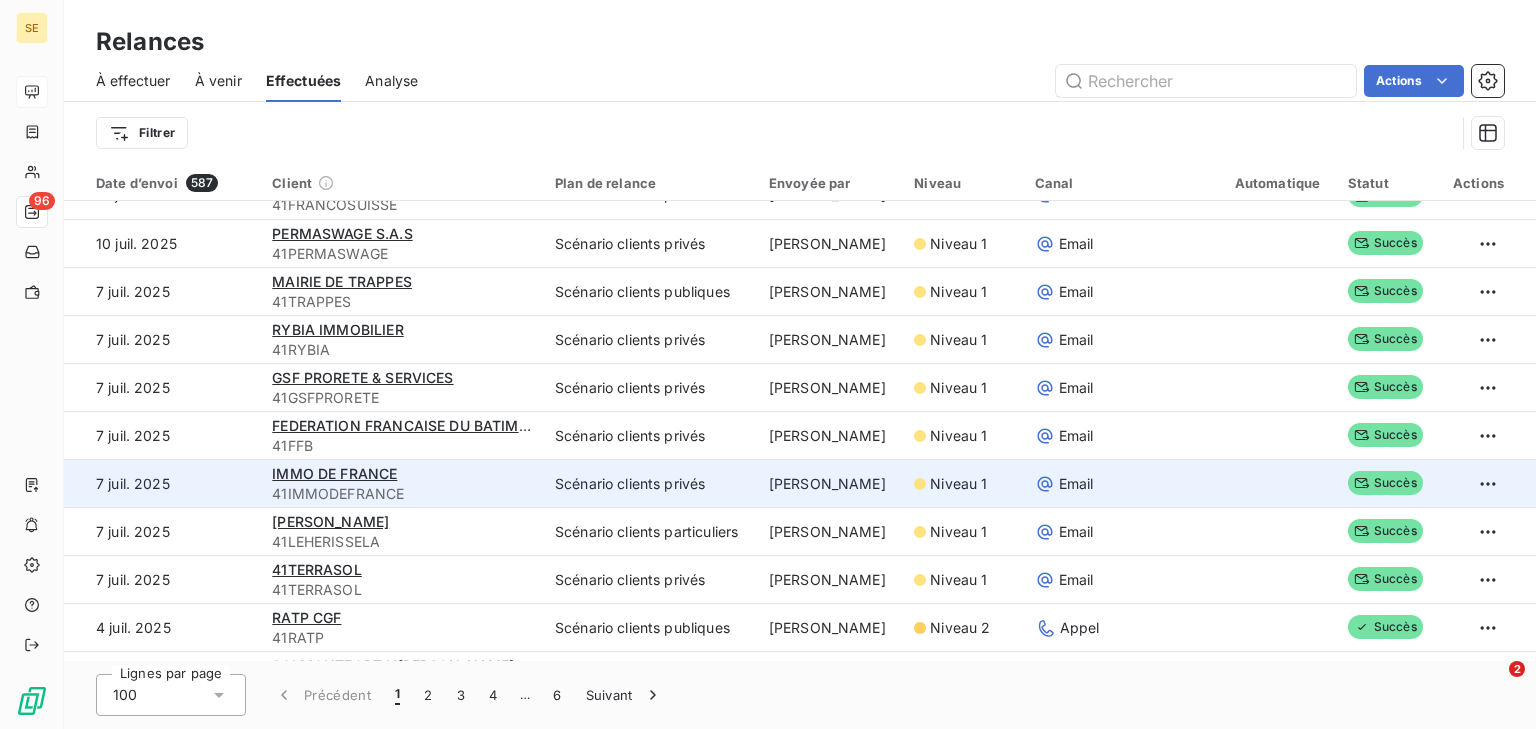 scroll, scrollTop: 0, scrollLeft: 0, axis: both 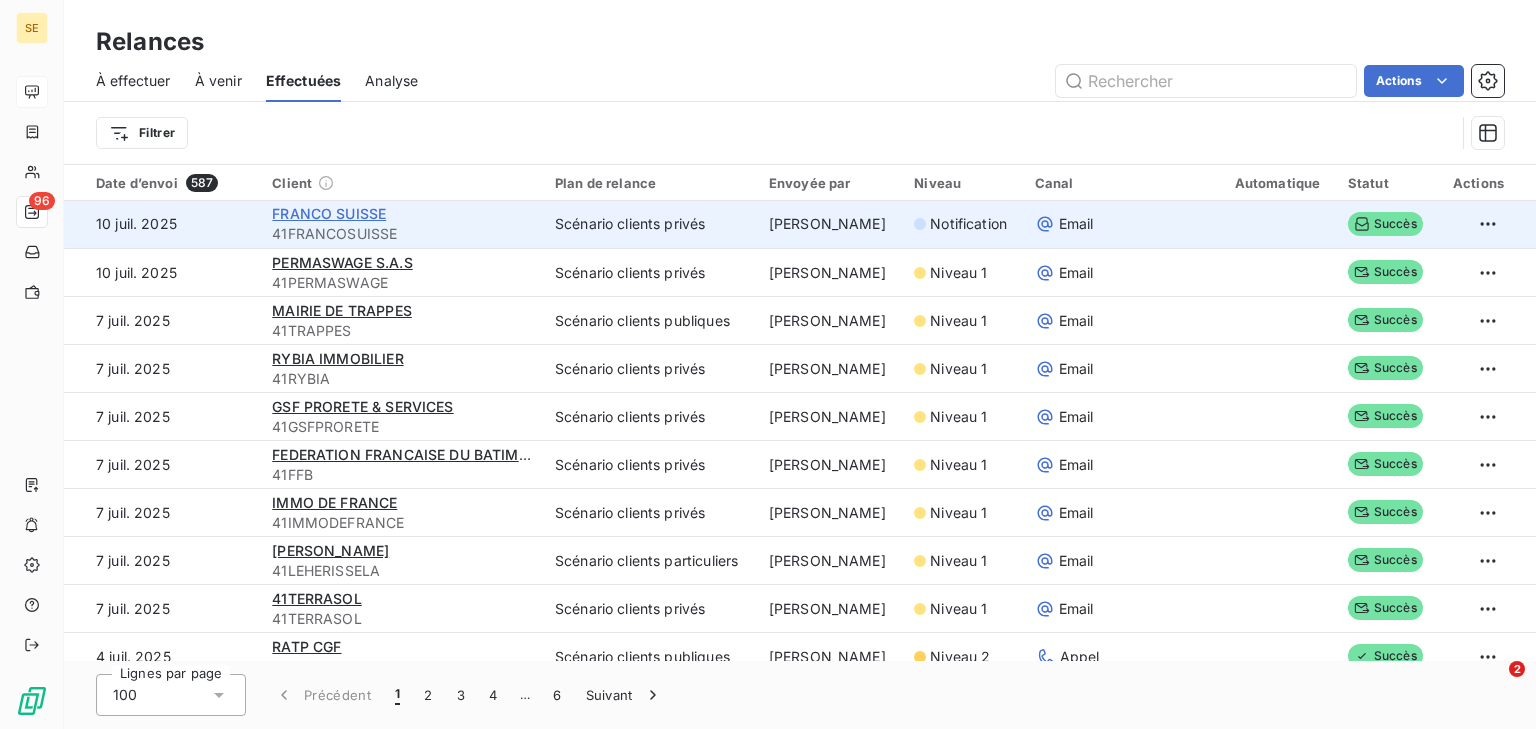 click on "FRANCO SUISSE" at bounding box center [329, 213] 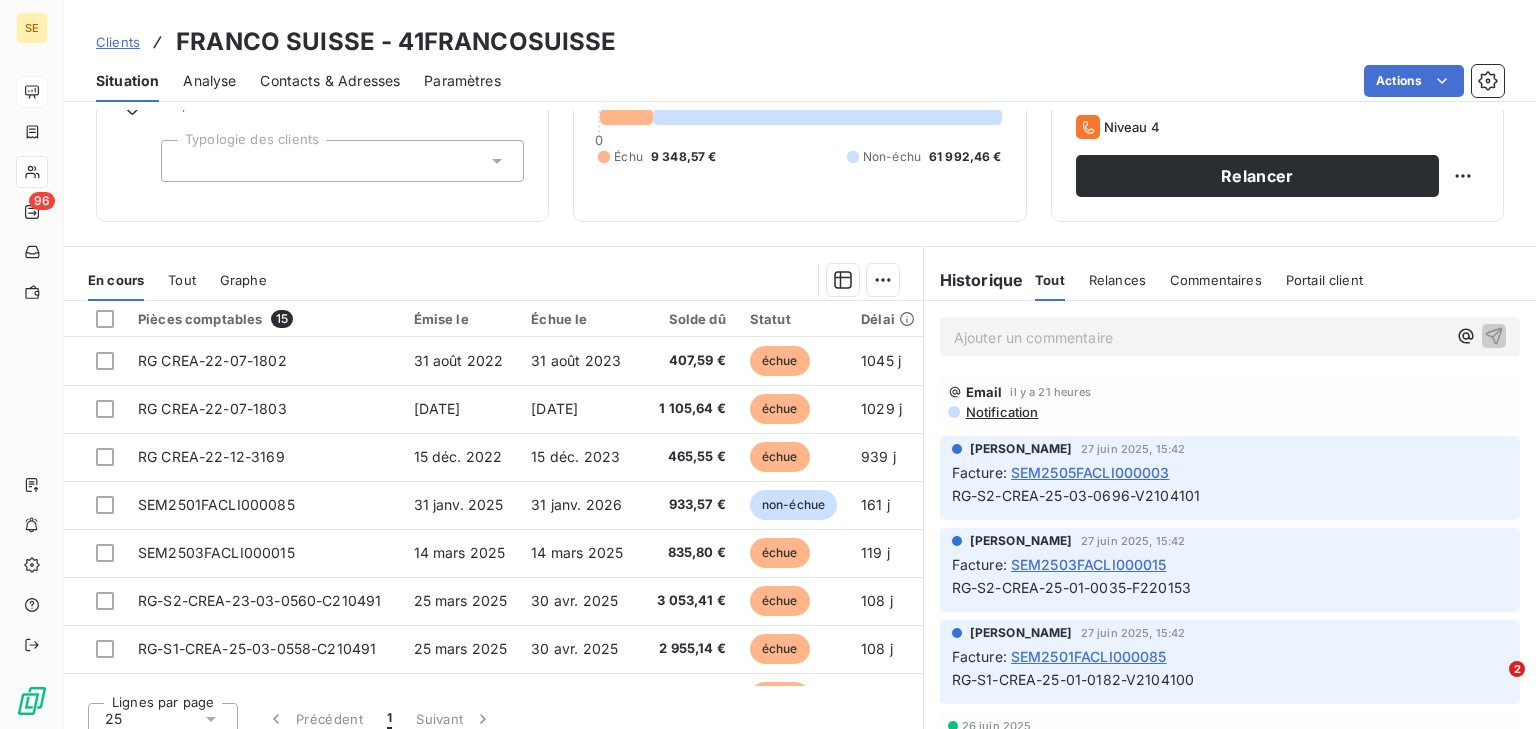 scroll, scrollTop: 80, scrollLeft: 0, axis: vertical 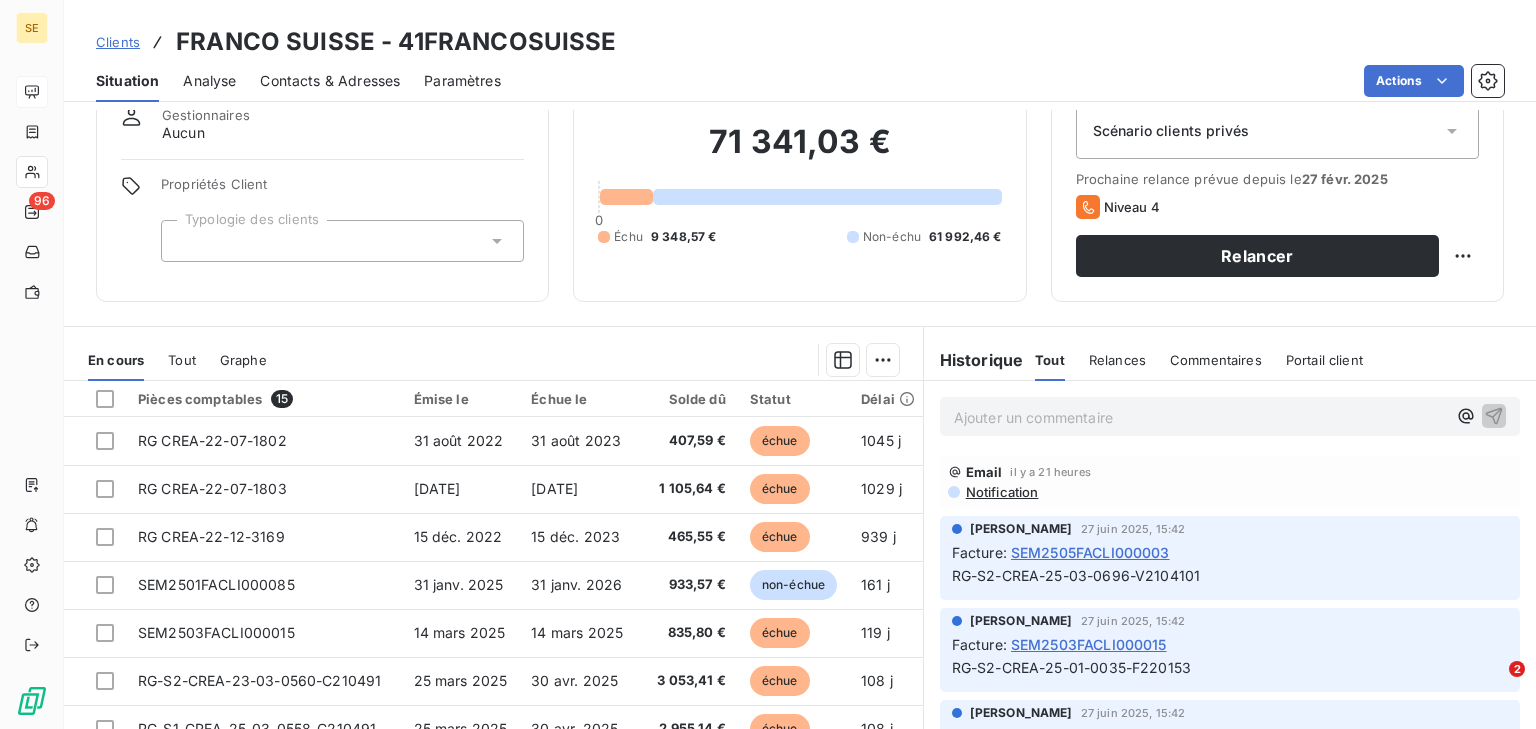click on "Notification" at bounding box center (1001, 492) 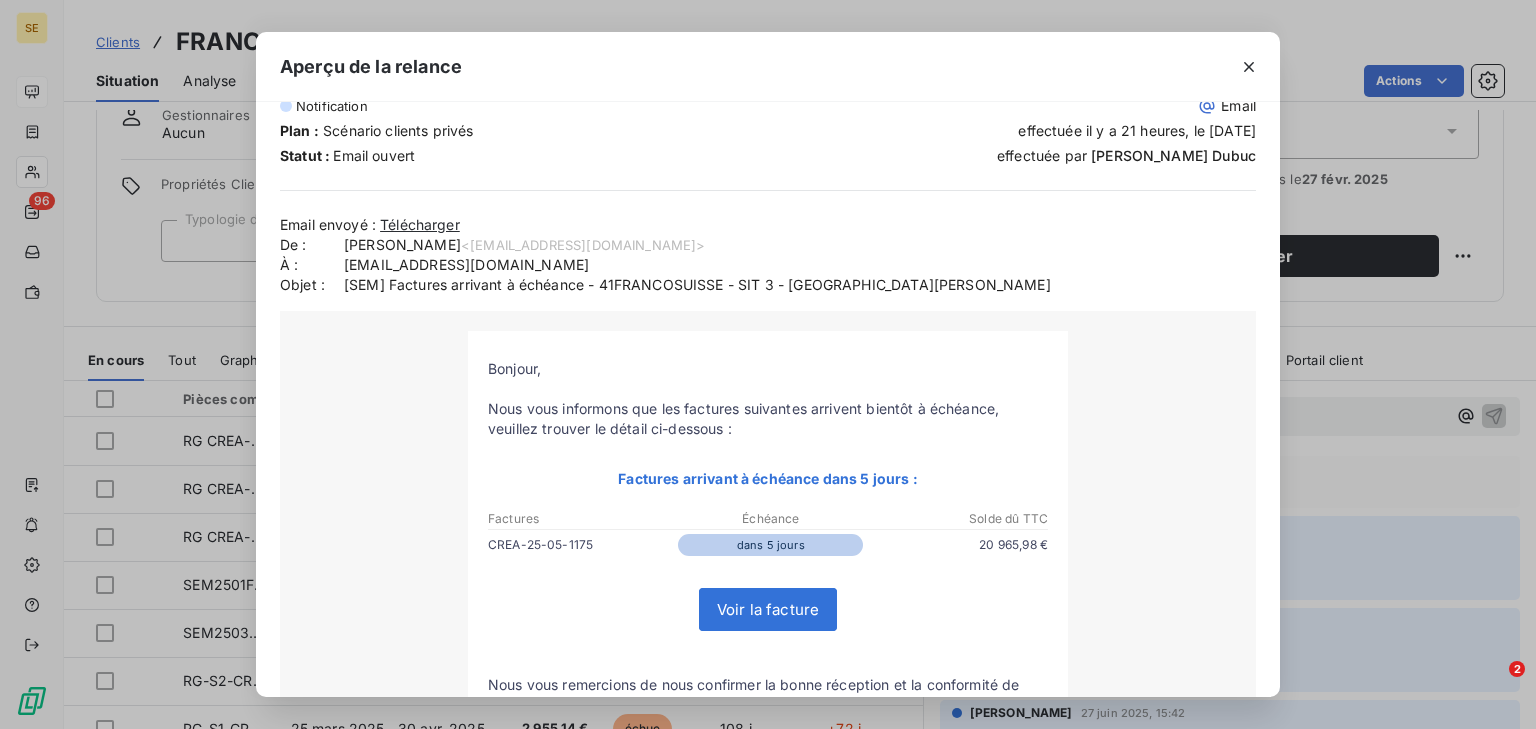 scroll, scrollTop: 80, scrollLeft: 0, axis: vertical 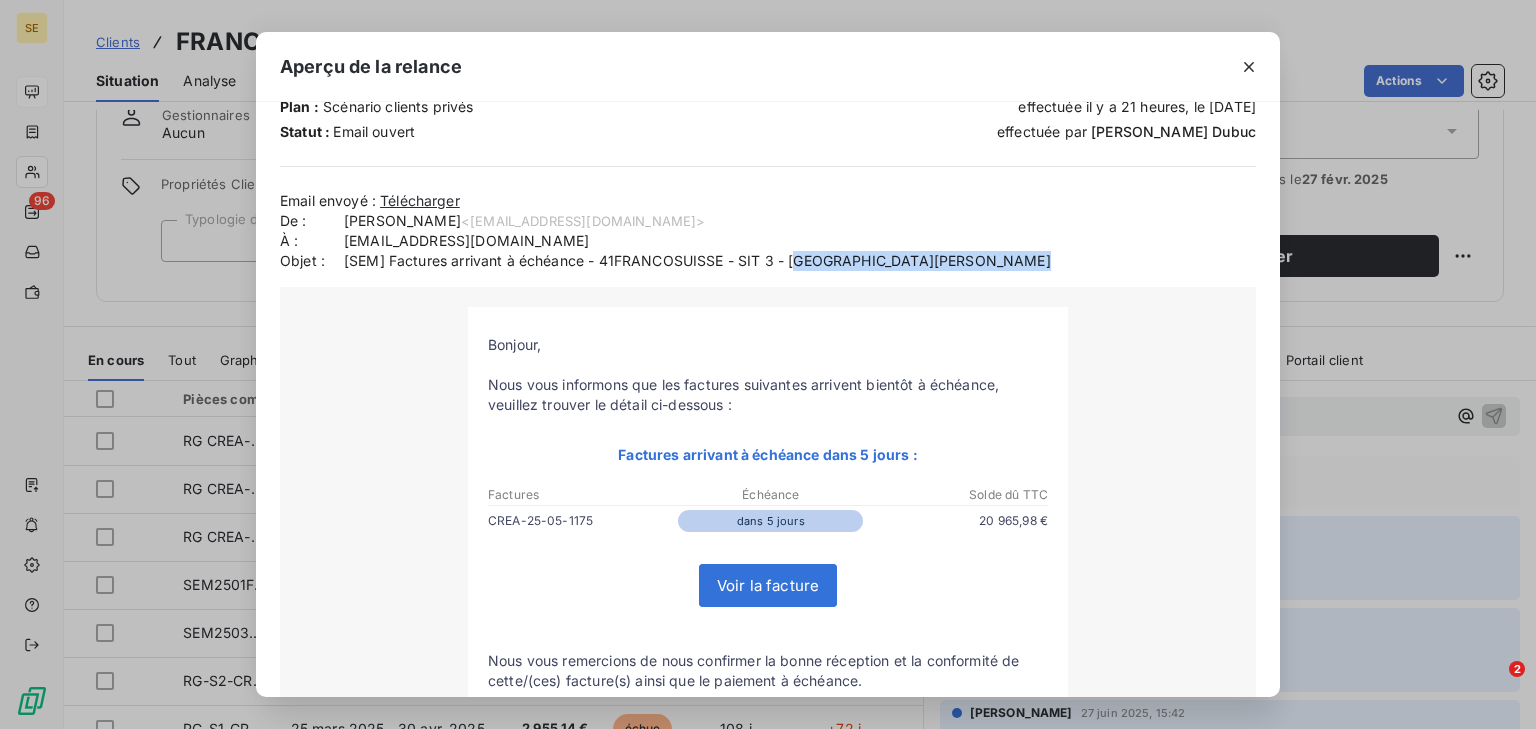 drag, startPoint x: 1043, startPoint y: 267, endPoint x: 798, endPoint y: 262, distance: 245.05101 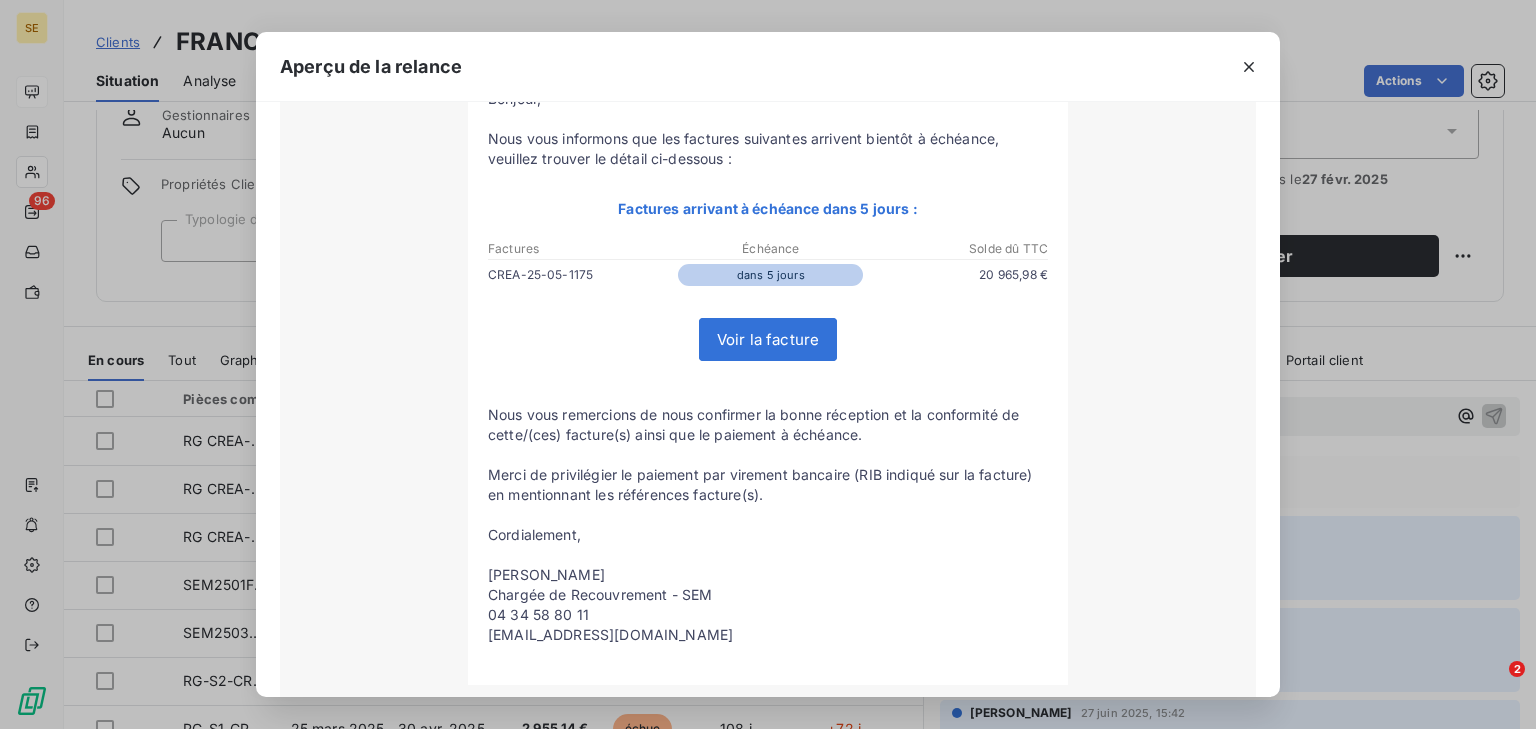 scroll, scrollTop: 411, scrollLeft: 0, axis: vertical 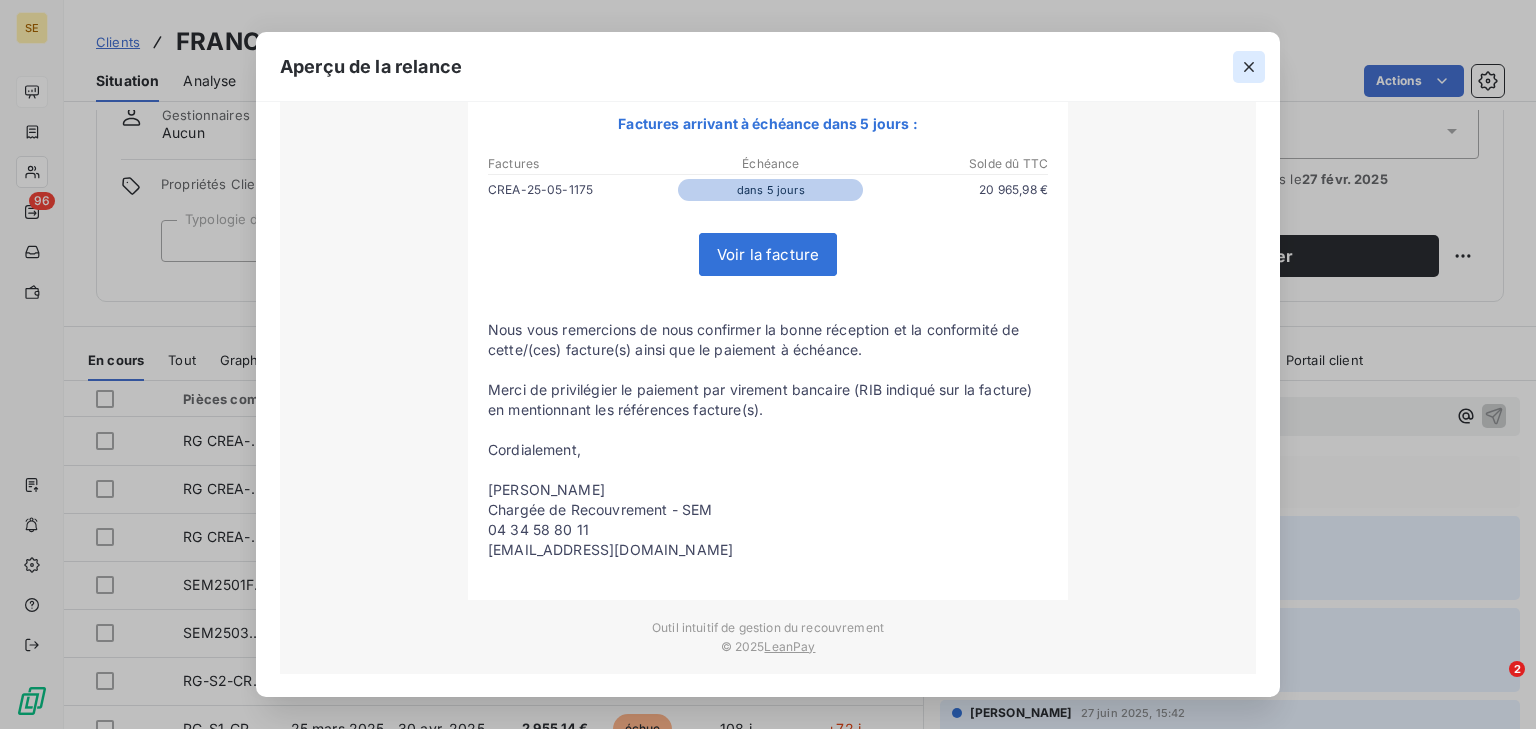 click 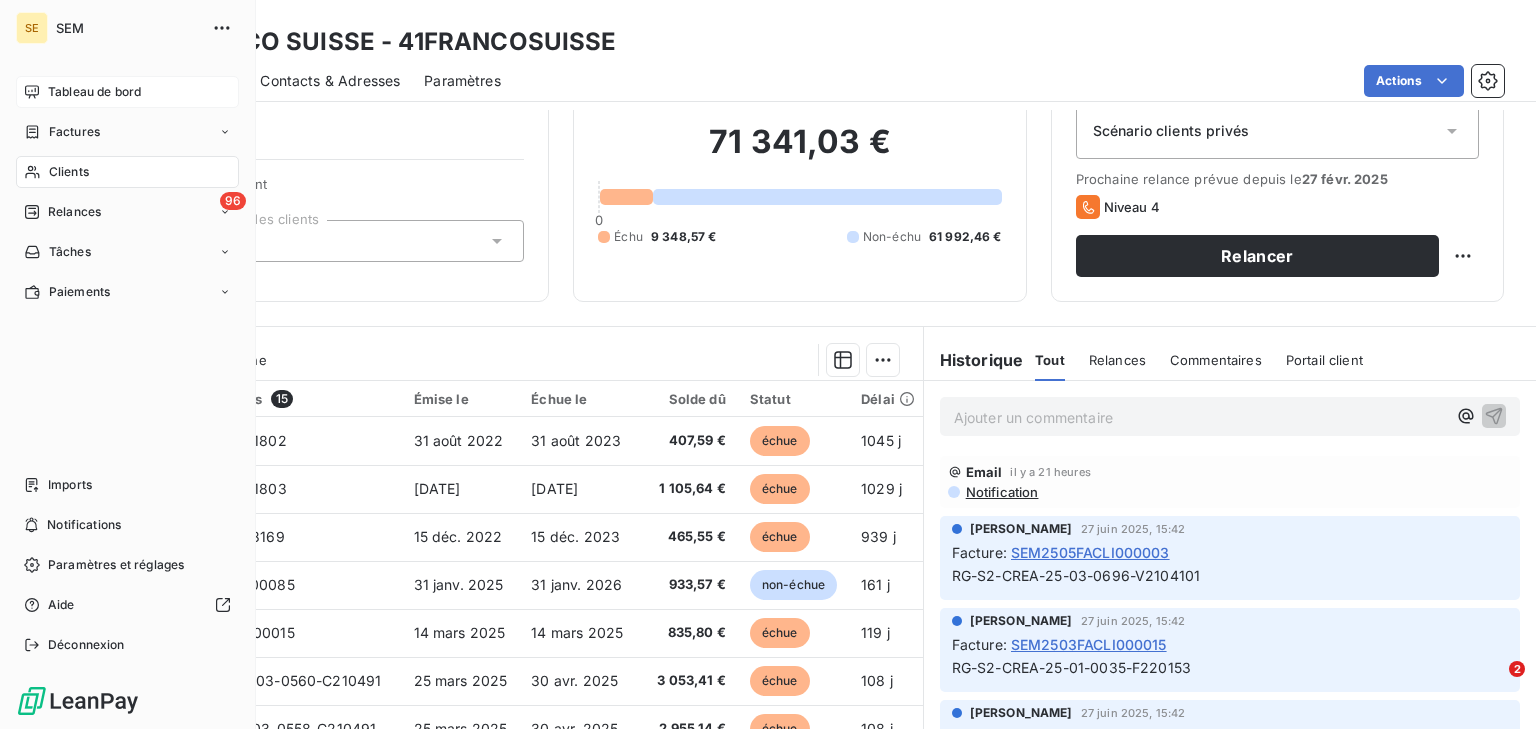 click on "Tableau de bord" at bounding box center [127, 92] 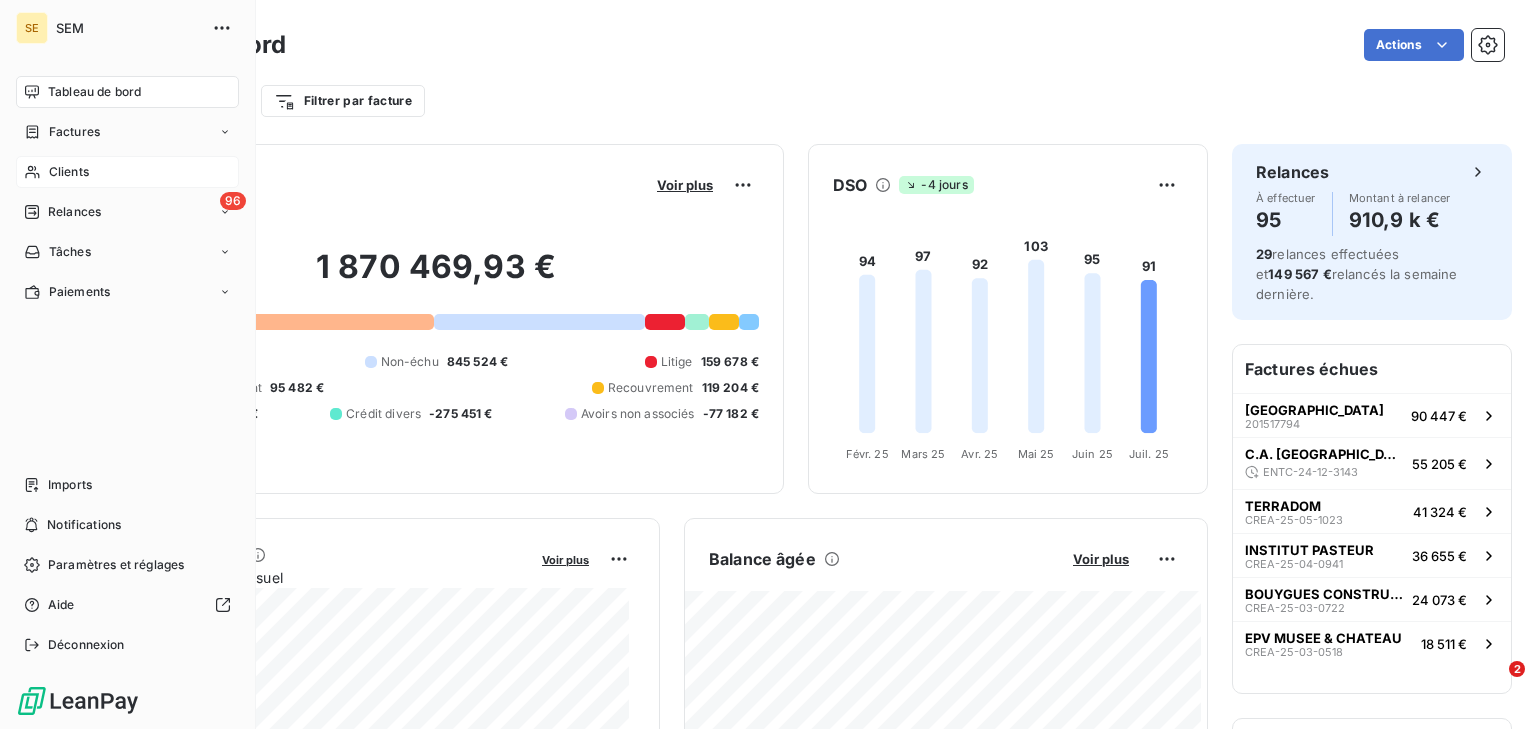 click on "Clients" at bounding box center [127, 172] 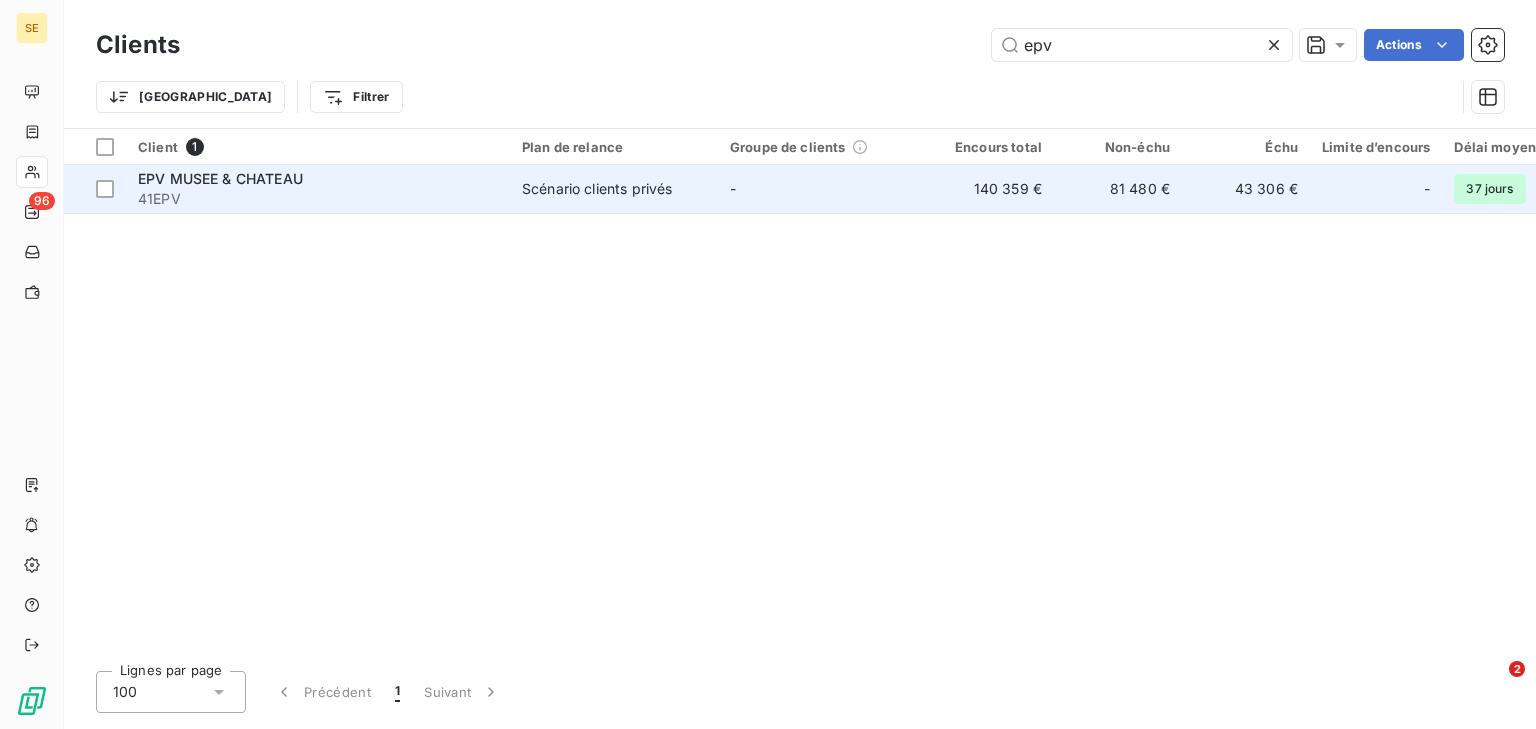 type on "epv" 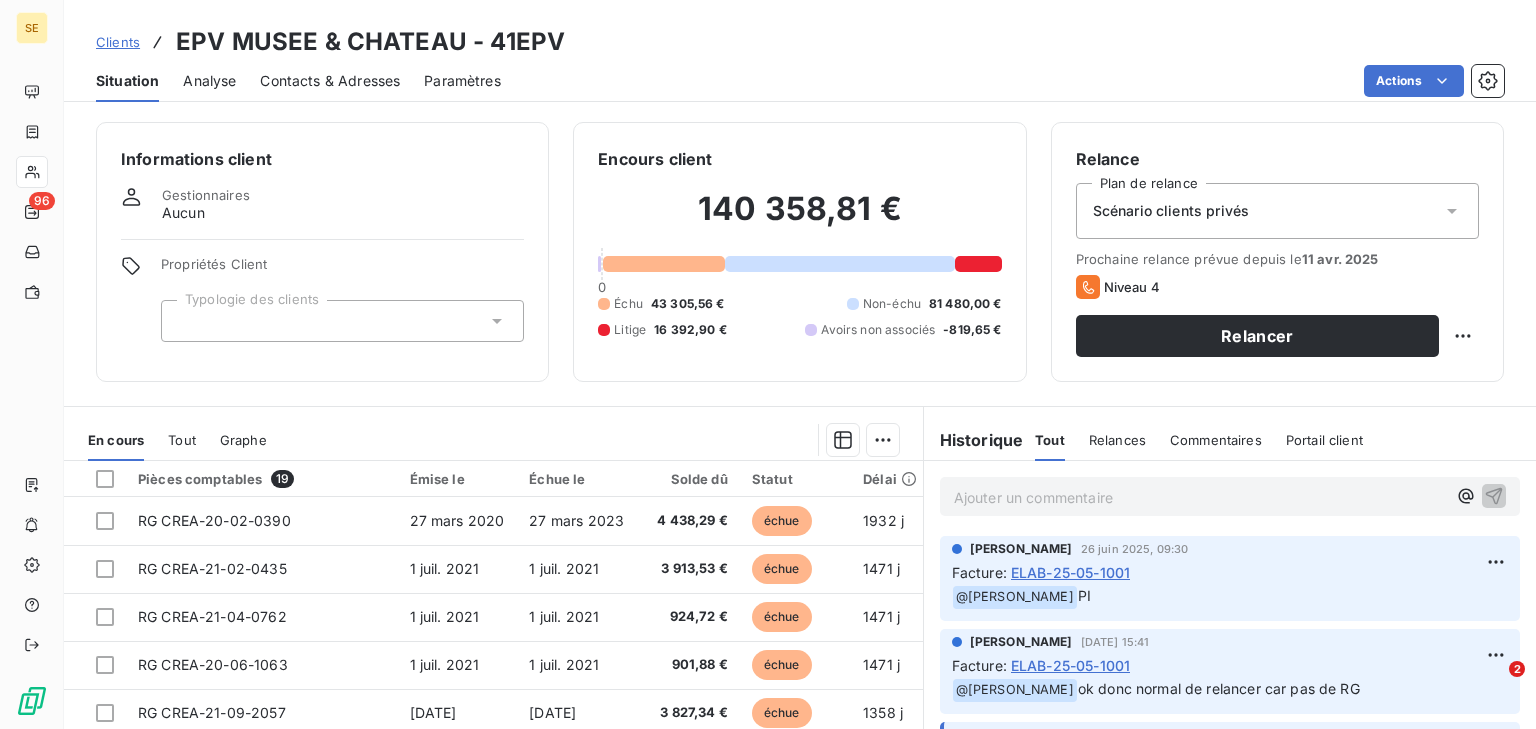 scroll, scrollTop: 0, scrollLeft: 0, axis: both 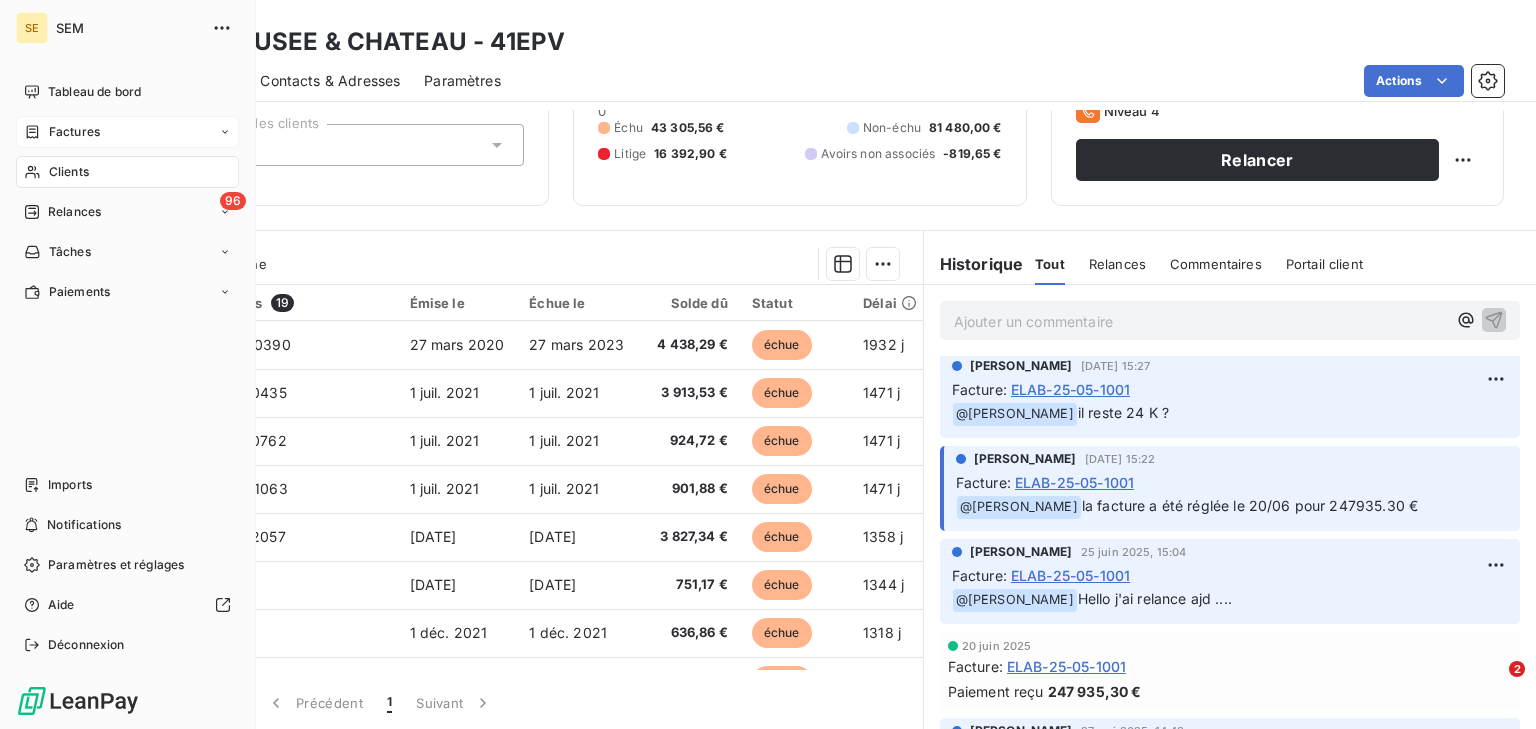 click on "Factures" at bounding box center [74, 132] 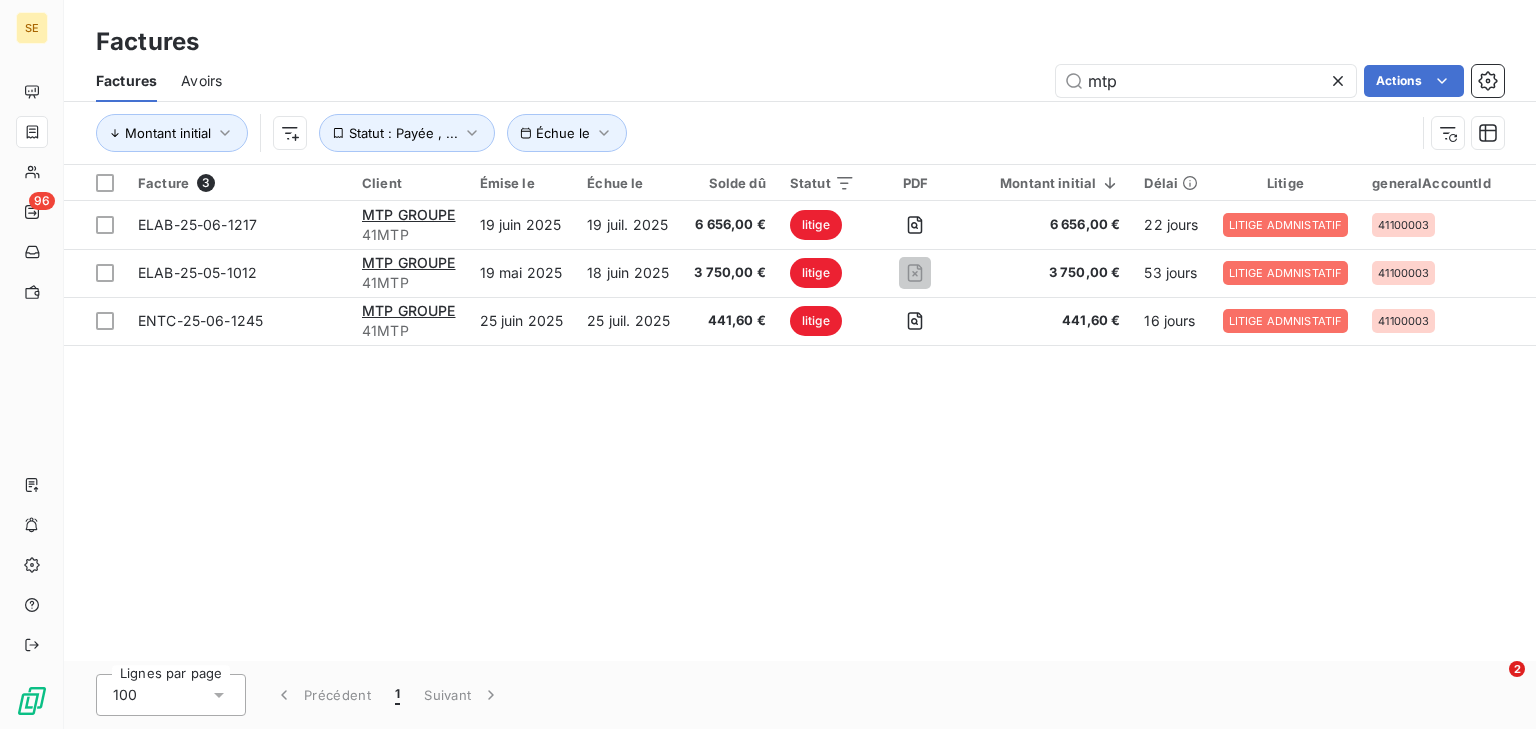 click 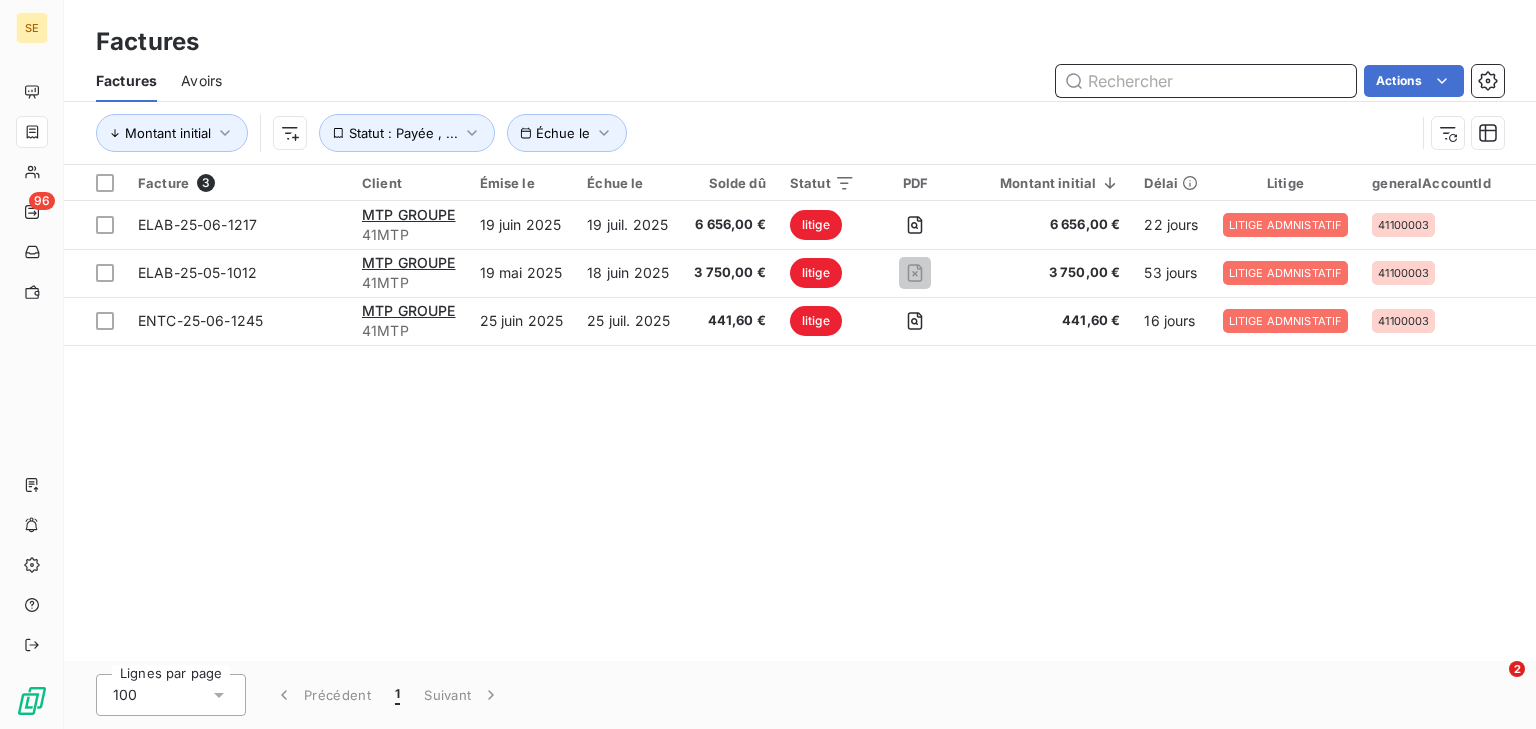click at bounding box center [1206, 81] 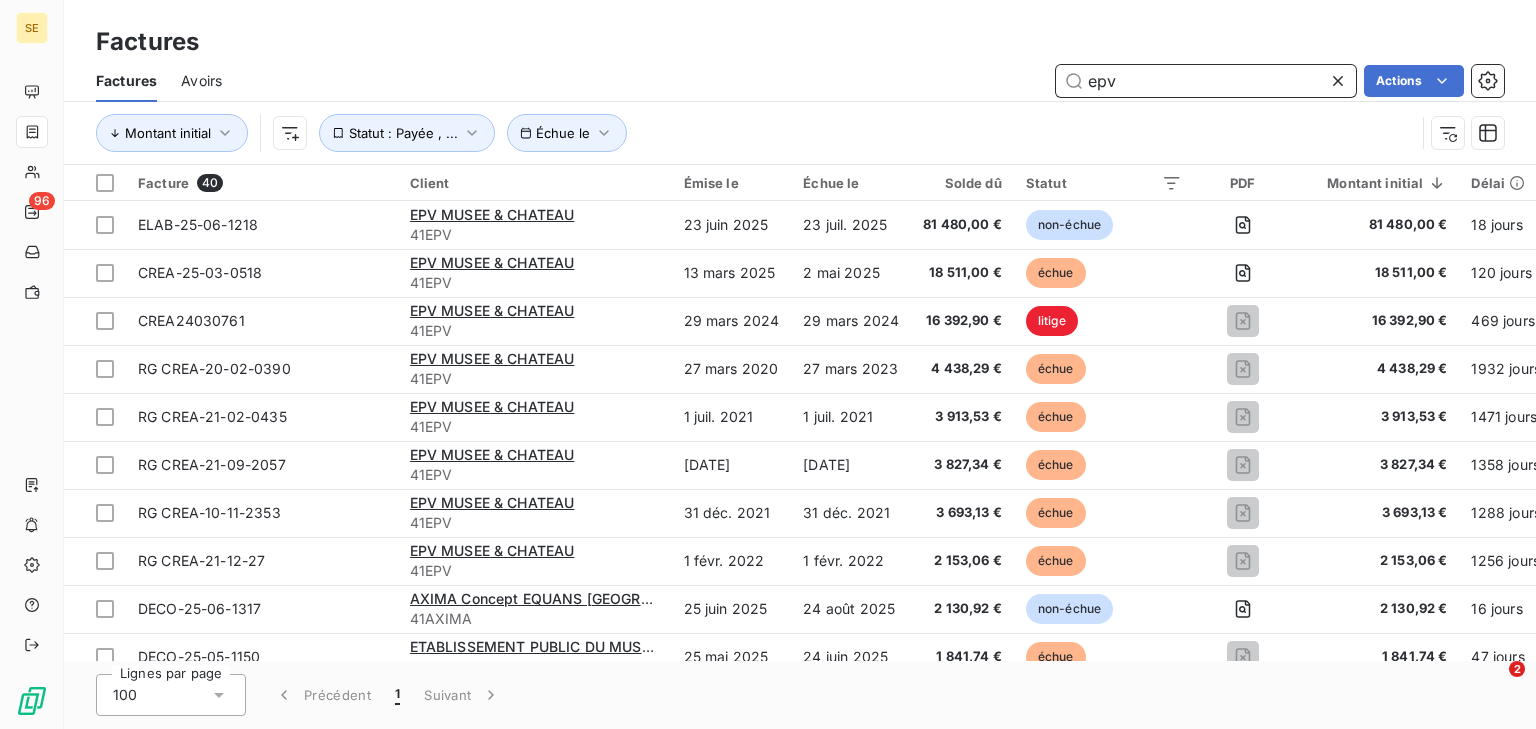 type on "epv" 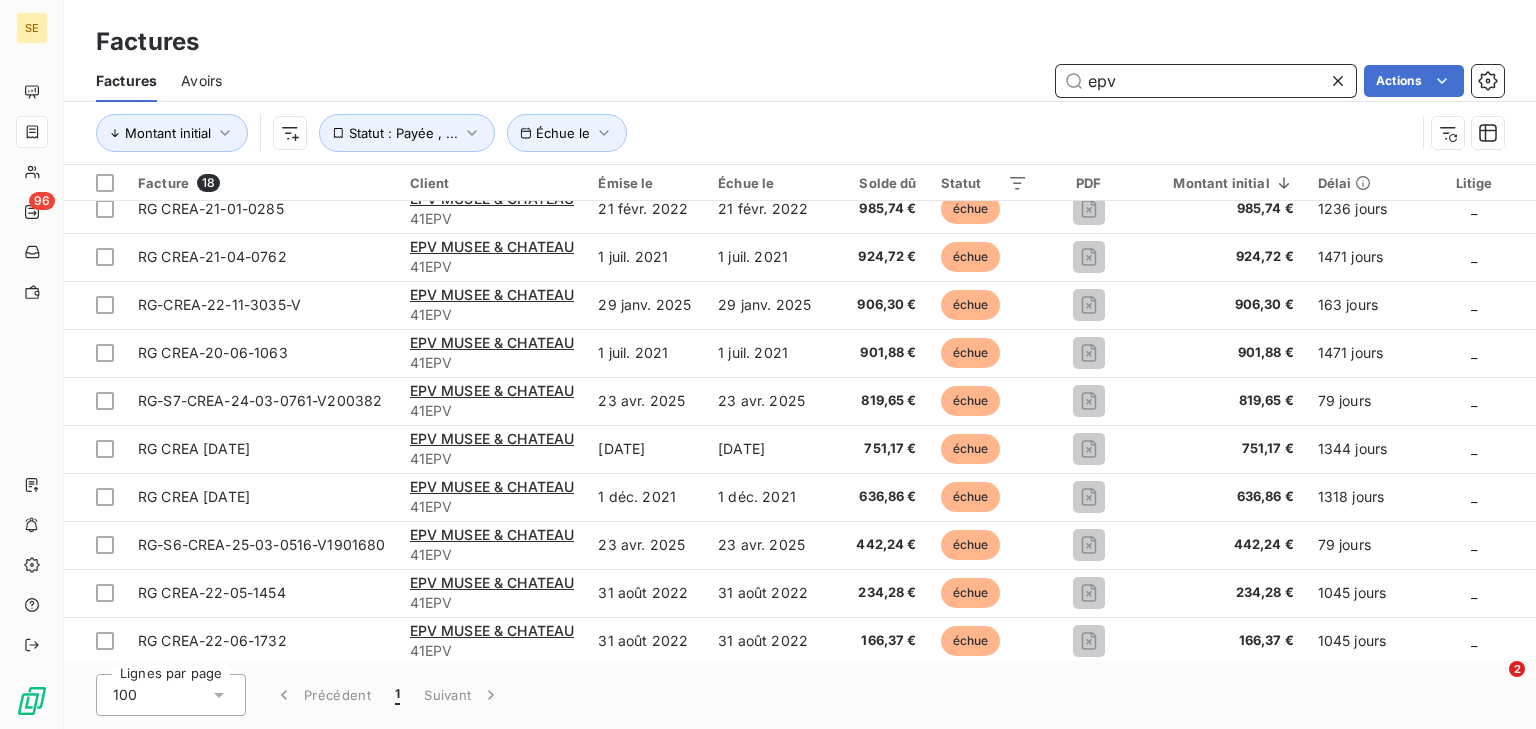 scroll, scrollTop: 412, scrollLeft: 0, axis: vertical 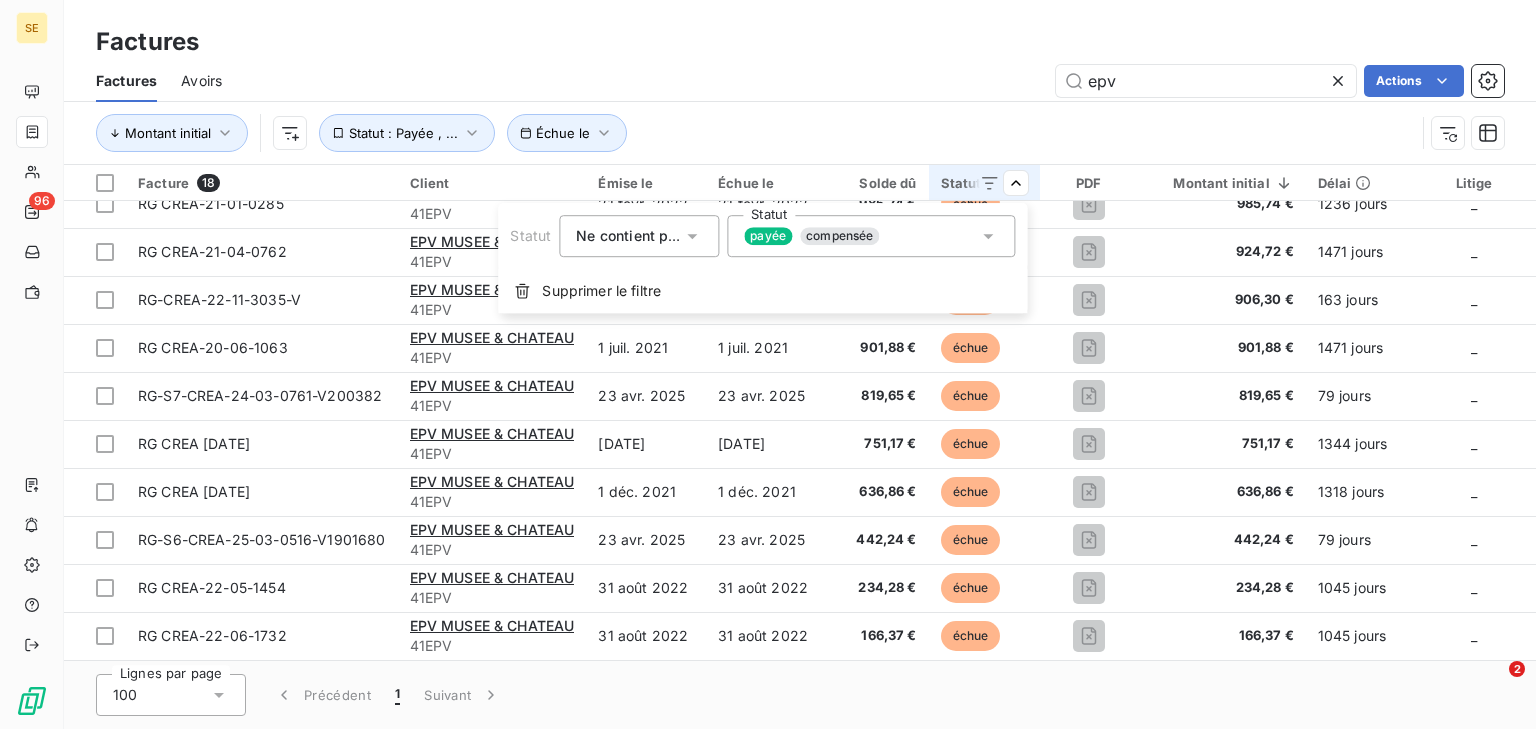 click on "payée compensée" at bounding box center [871, 236] 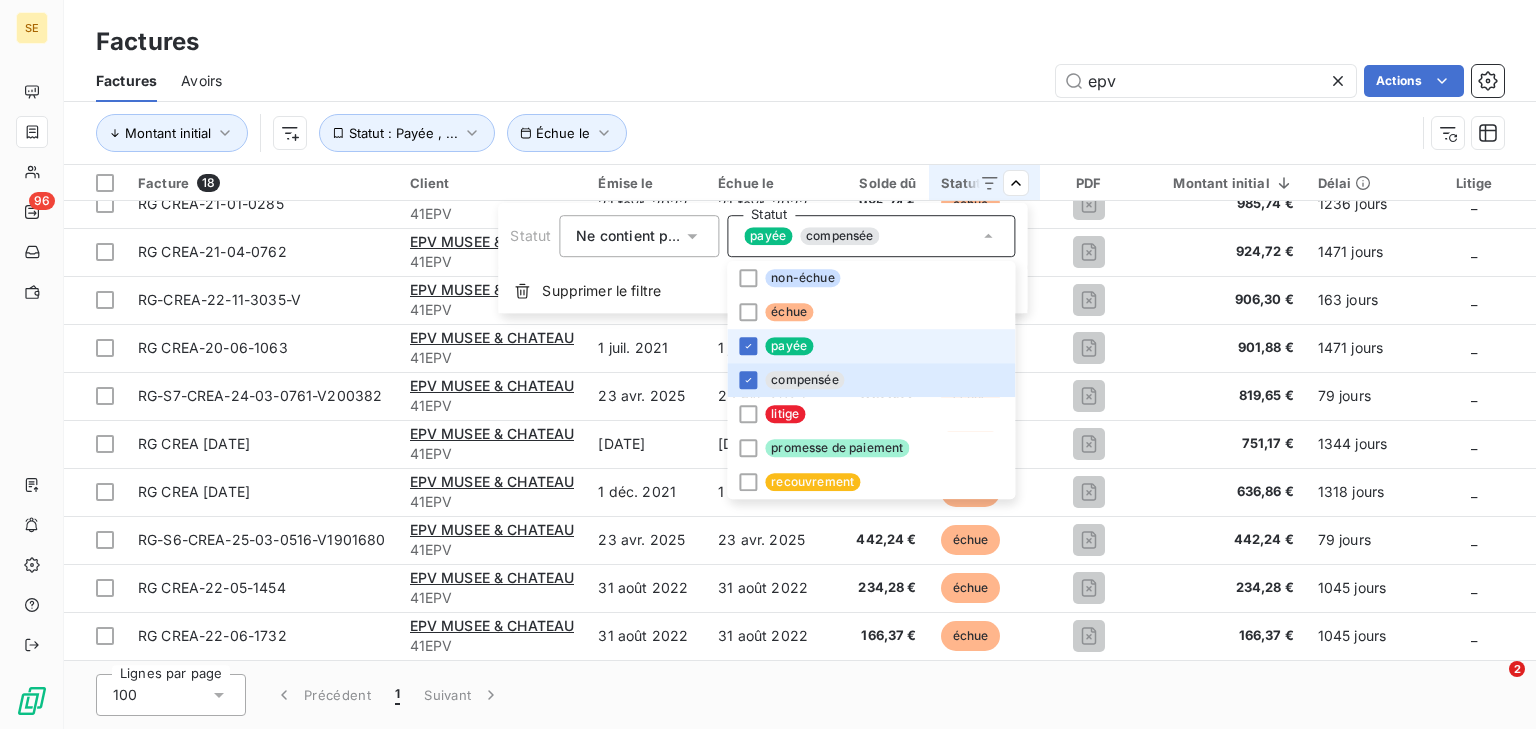 click on "Ne contient pas is_not" at bounding box center (639, 236) 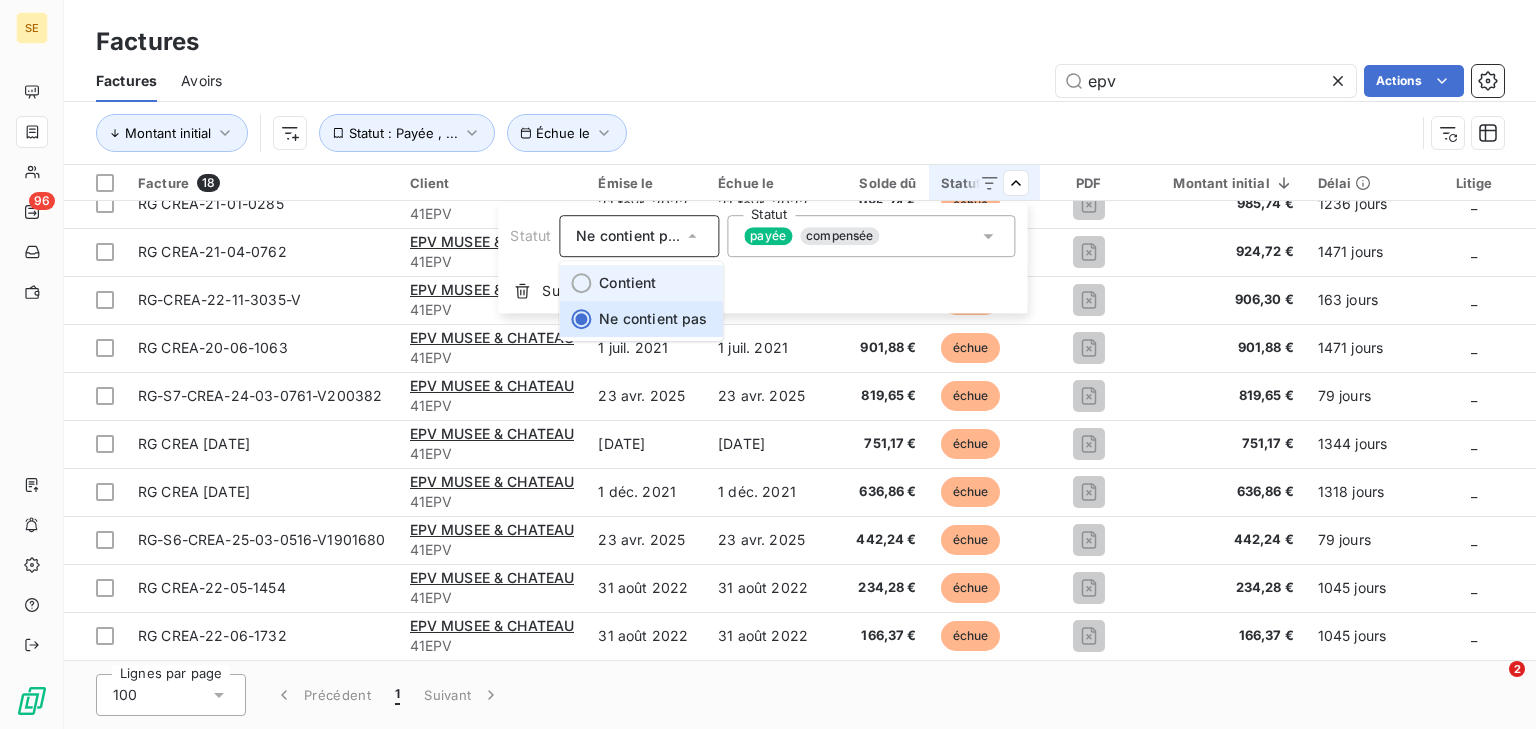 click on "Contient" at bounding box center [627, 282] 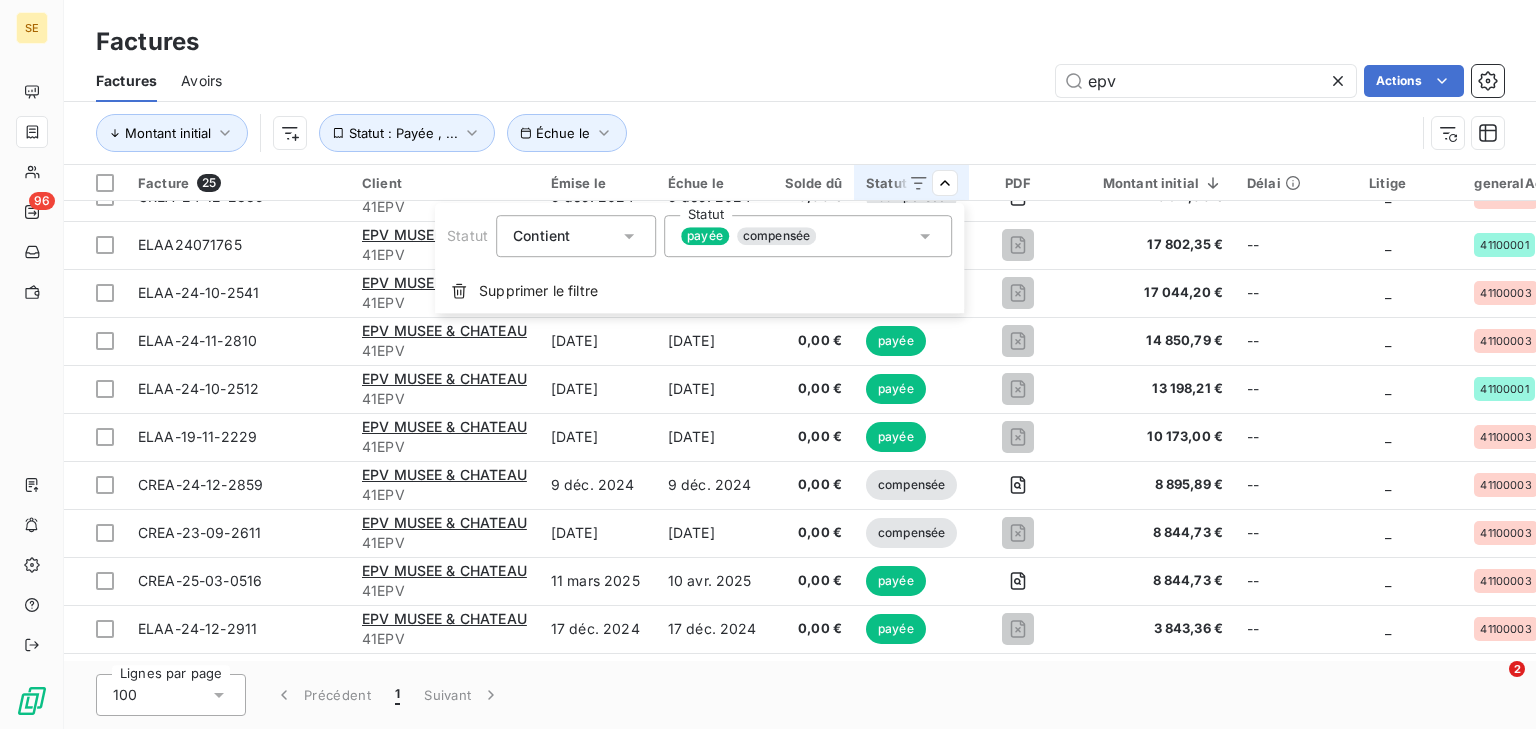 click on "SE 96 Factures Factures Avoirs epv Actions Montant initial Échue le  Statut  : Payée , ... Facture 25 Client Émise le Échue le Solde dû Statut PDF Montant initial Délai Litige generalAccountId Secteurs Types de contentieux Chorus Pro Retard   ELAB-25-05-1001 EPV MUSEE & CHATEAU 41EPV [DATE] [DATE] 0,00 € payée 263 826,00 € -- LITIGE ADMNISTATIF 41100003 _ _ _ ELAB24061338 EPV MUSEE & CHATEAU 41EPV [DATE] [DATE] 0,00 € payée 137 646,00 € -- _ 41100003 Elagage _ _ ELAA-24-08-1826 EPV MUSEE & CHATEAU 41EPV [DATE] [DATE] 0,00 € payée 104 671,70 € -- _ 41100001 Taille en rideau _ Mise en paiement ELAA24071789 EPV MUSEE & CHATEAU 41EPV [DATE] [DATE] 0,00 € payée 53 001,30 € -- _ 41100001 Taille en rideau _ _ ELAB24040840 EPV MUSEE & CHATEAU 41EPV [DATE] [DATE] 0,00 € payée 47 203,20 € -- _ 41100001 Elagage _ _ CREA-24-12-2861 EPV MUSEE & CHATEAU 41EPV [DATE] [DATE] 0,00 € -- _ _ _" at bounding box center [768, 364] 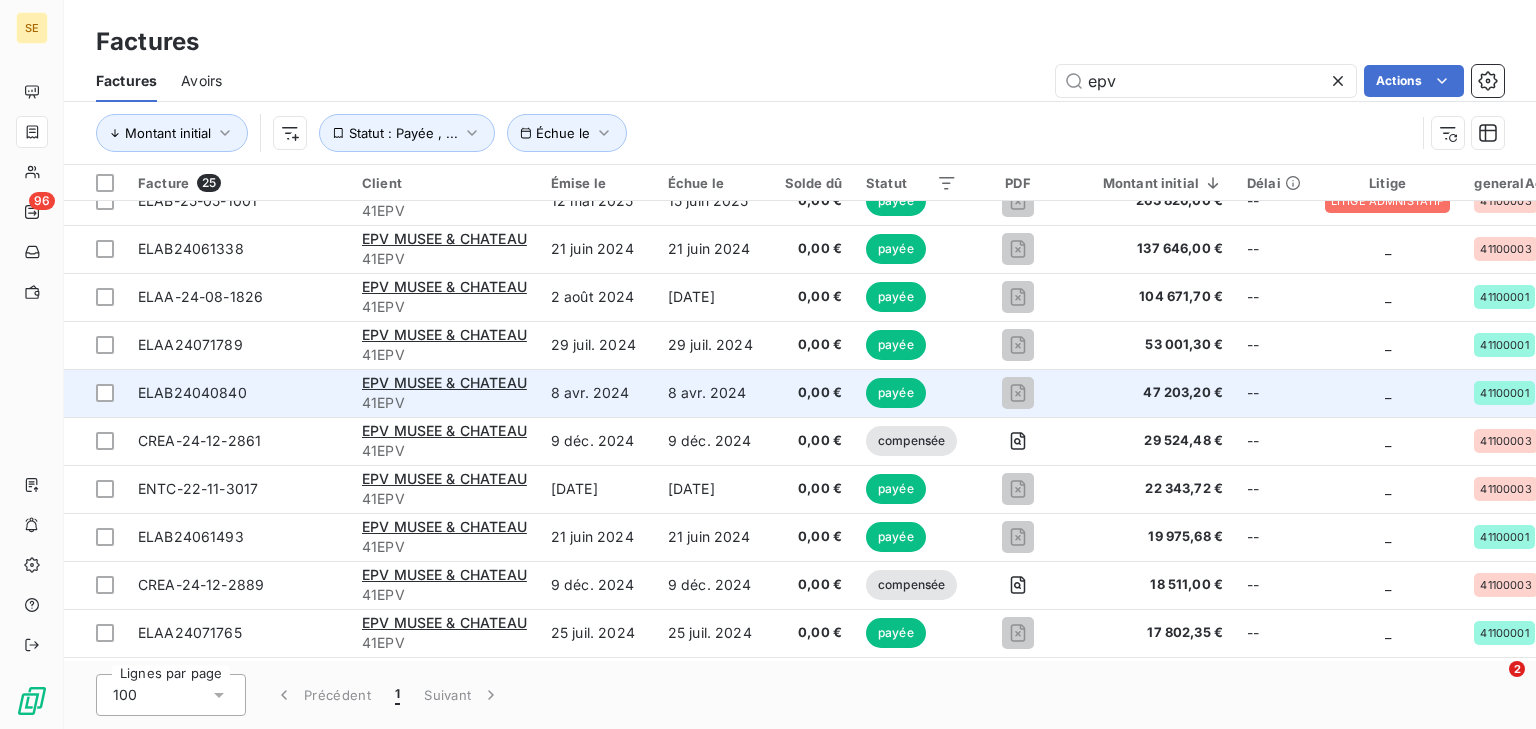 scroll, scrollTop: 0, scrollLeft: 0, axis: both 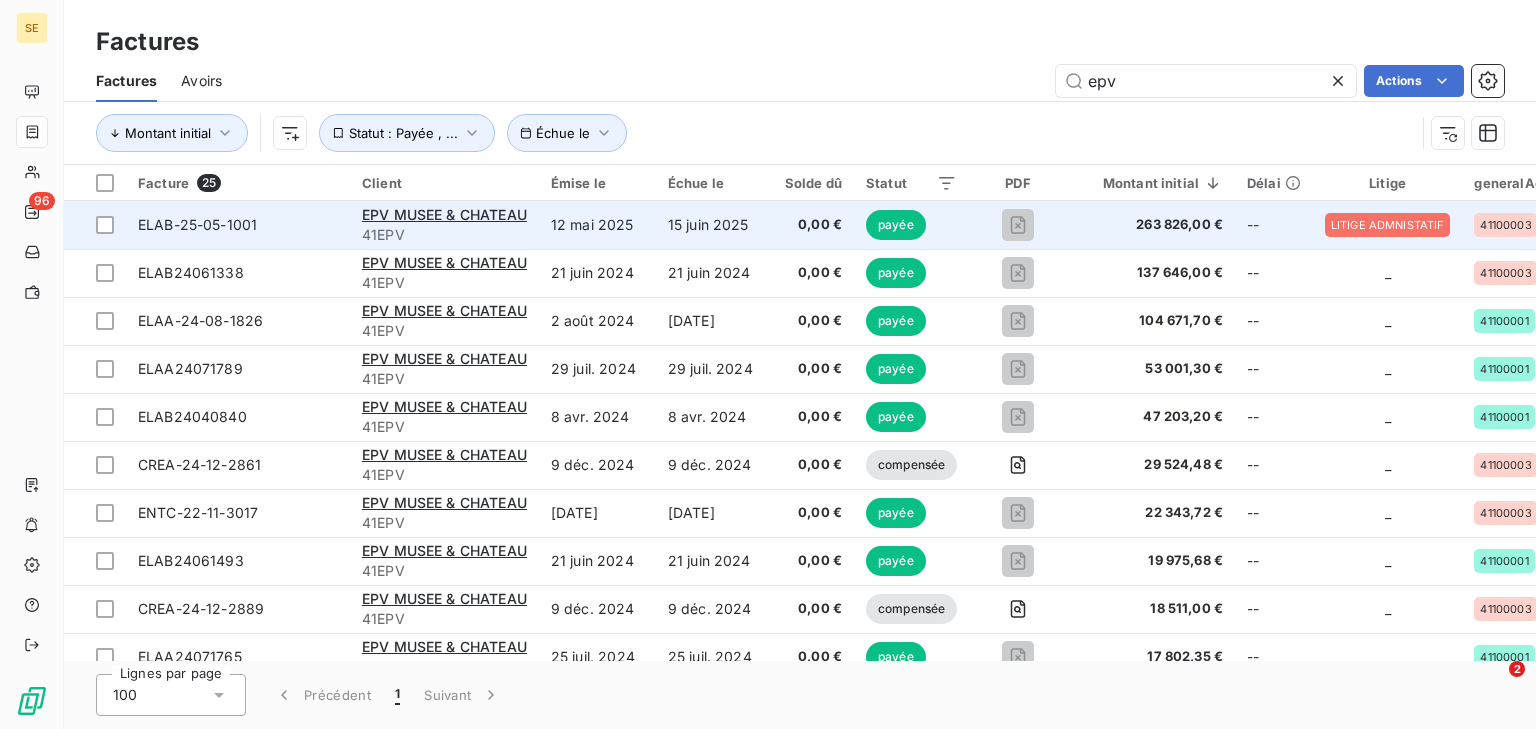 click on "41EPV" at bounding box center [444, 235] 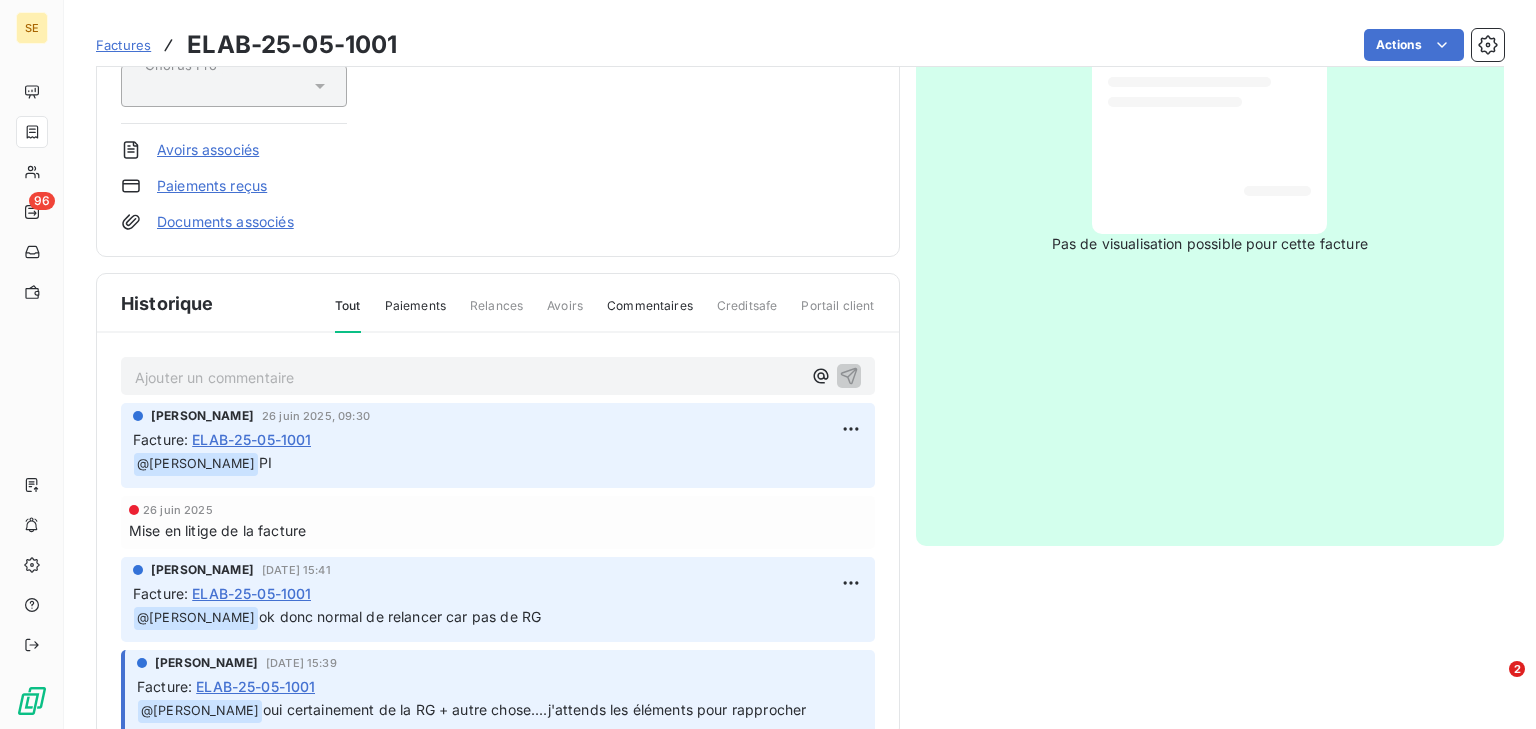 scroll, scrollTop: 480, scrollLeft: 0, axis: vertical 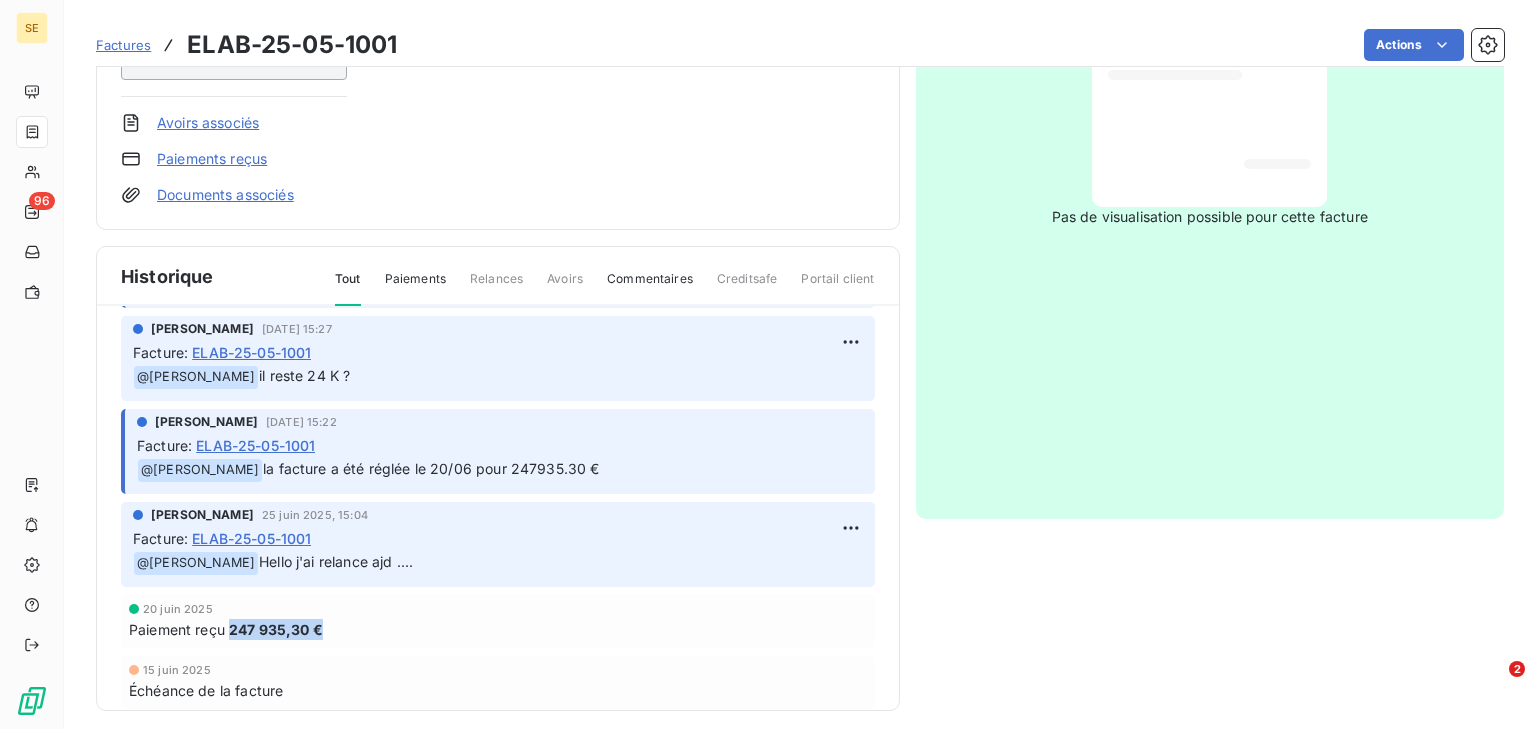 drag, startPoint x: 229, startPoint y: 630, endPoint x: 336, endPoint y: 637, distance: 107.22873 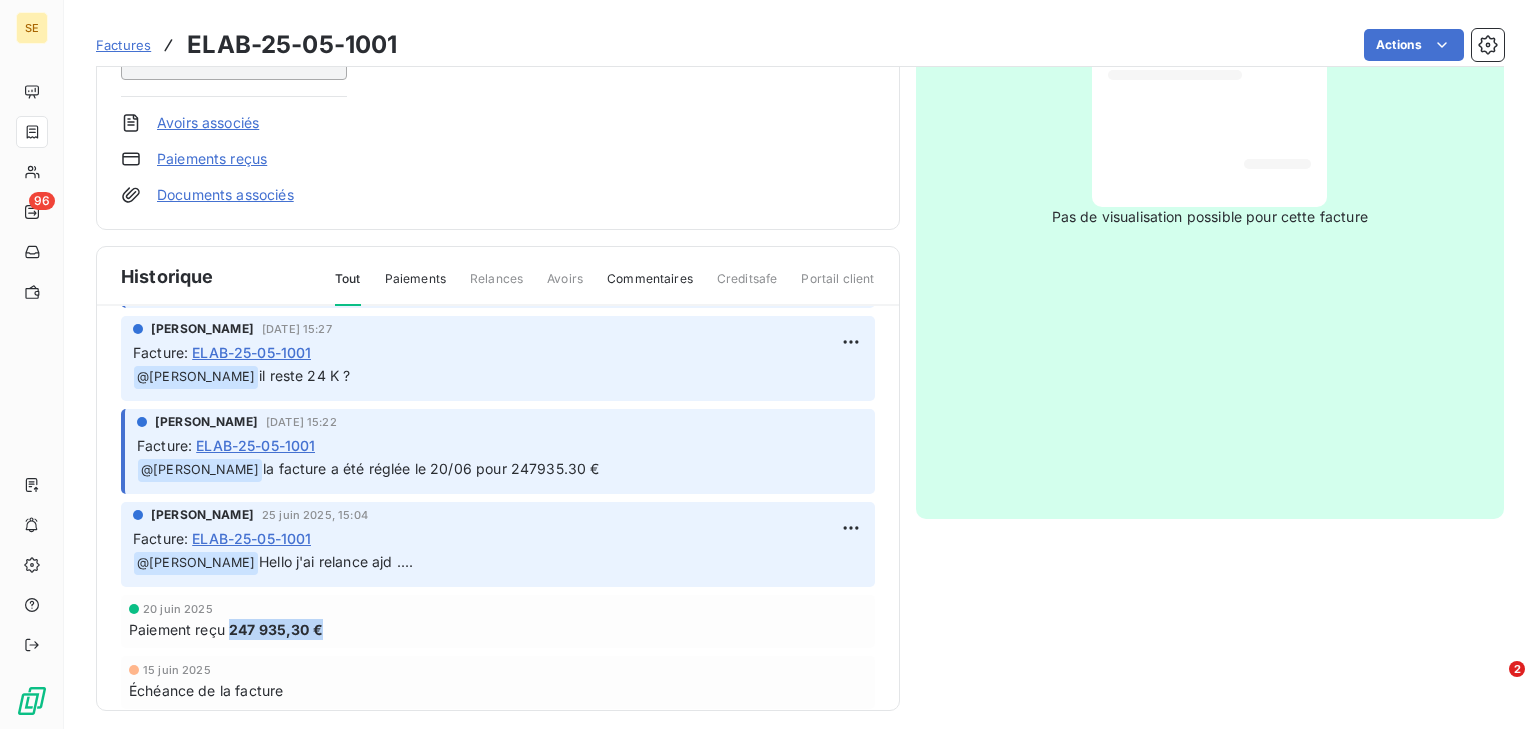 scroll, scrollTop: 0, scrollLeft: 0, axis: both 